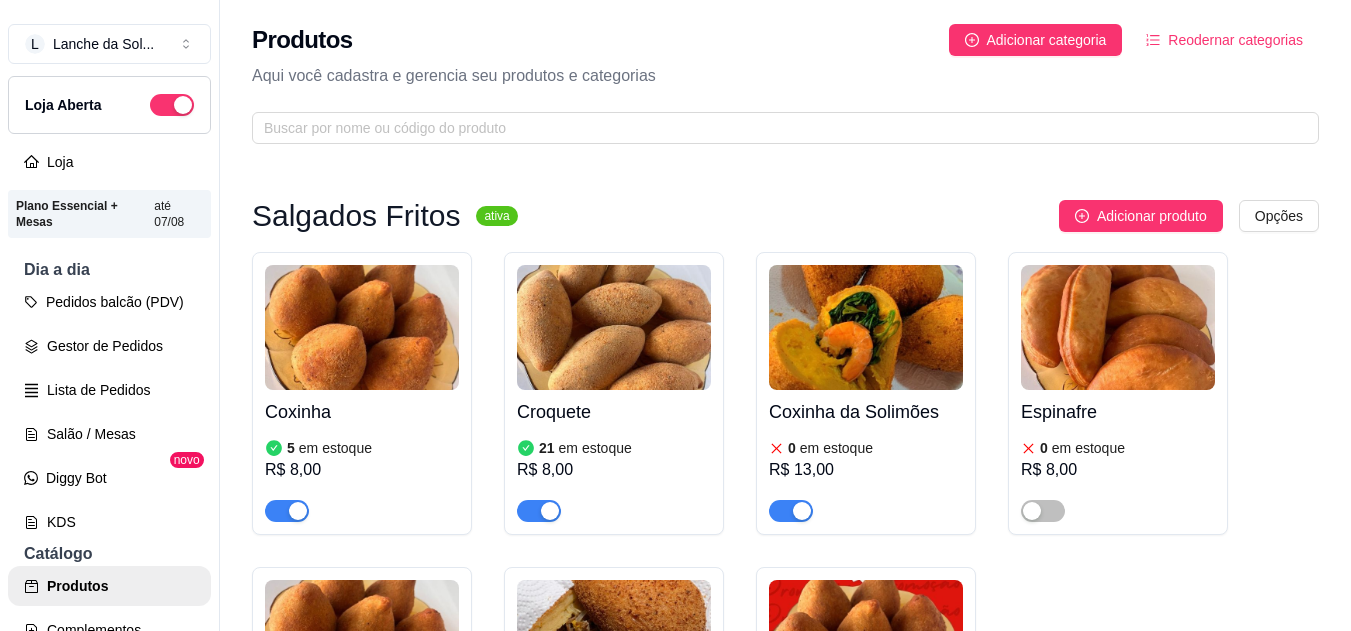 scroll, scrollTop: 0, scrollLeft: 0, axis: both 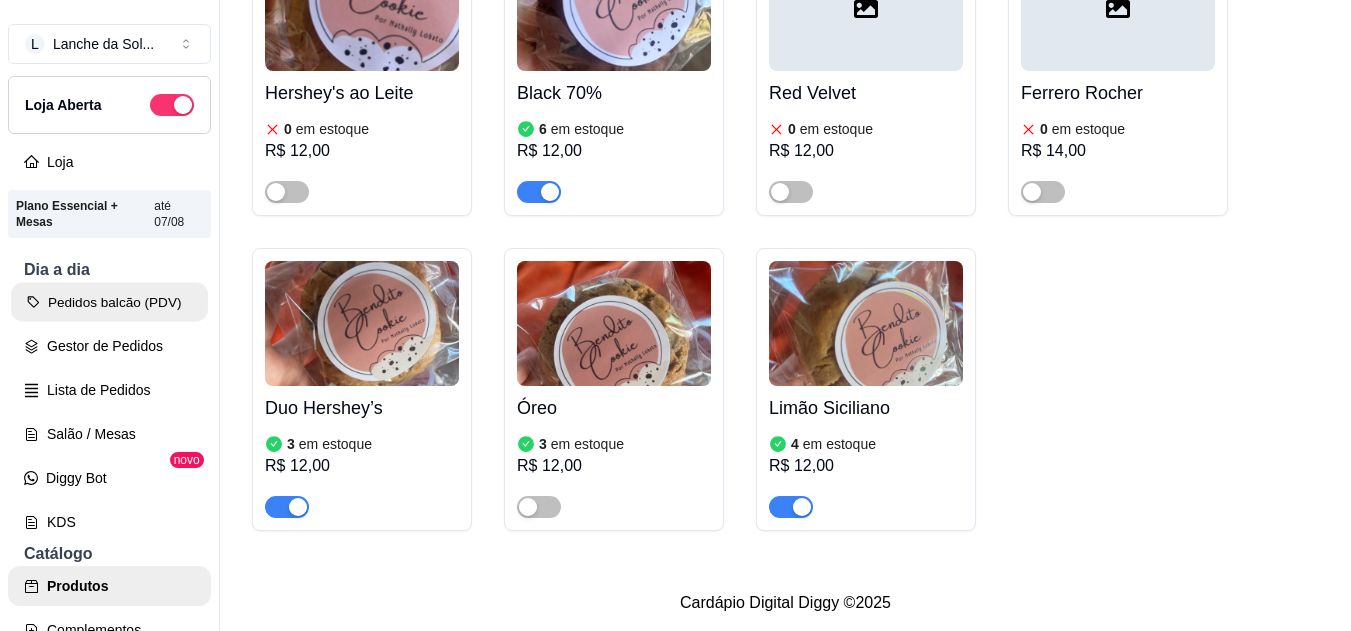 click on "Pedidos balcão (PDV)" at bounding box center (109, 302) 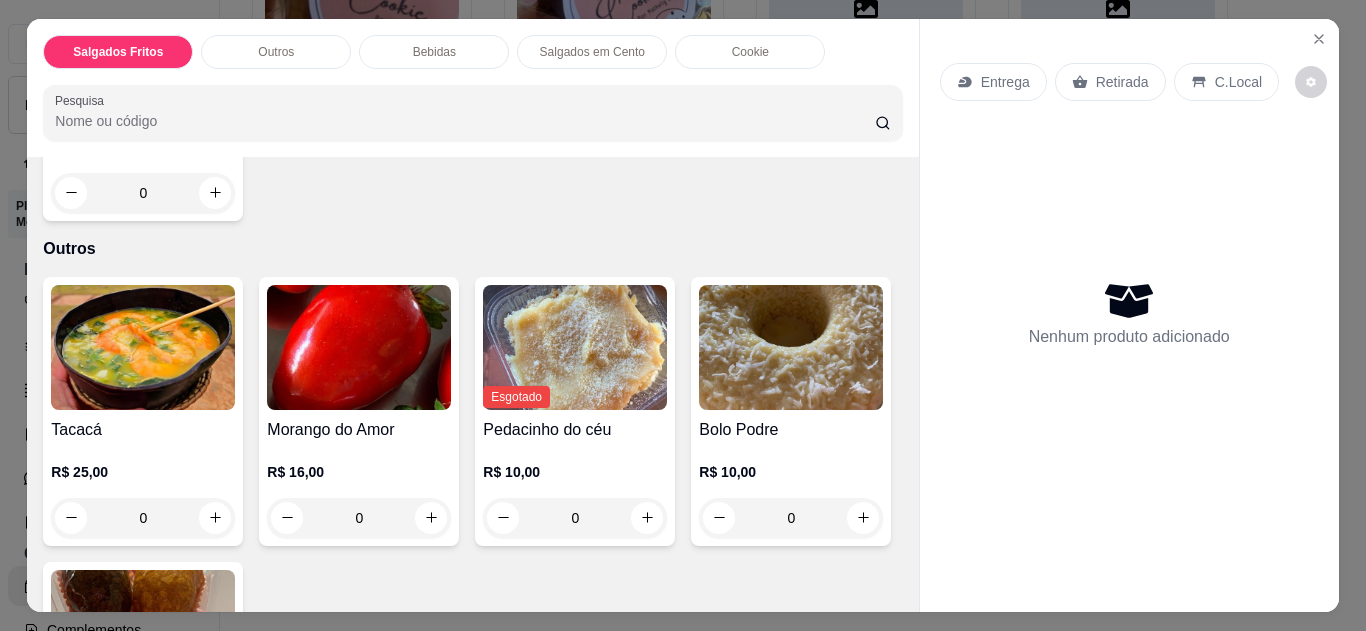 scroll, scrollTop: 703, scrollLeft: 0, axis: vertical 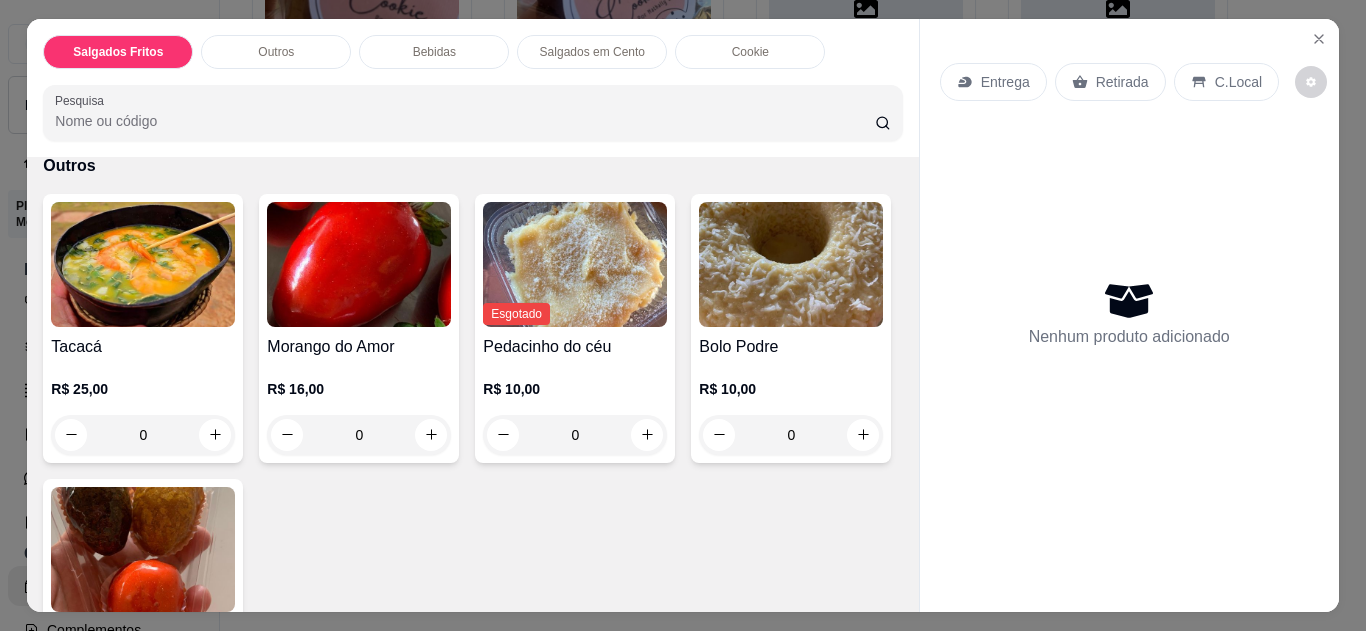 click on "0" at bounding box center (143, 435) 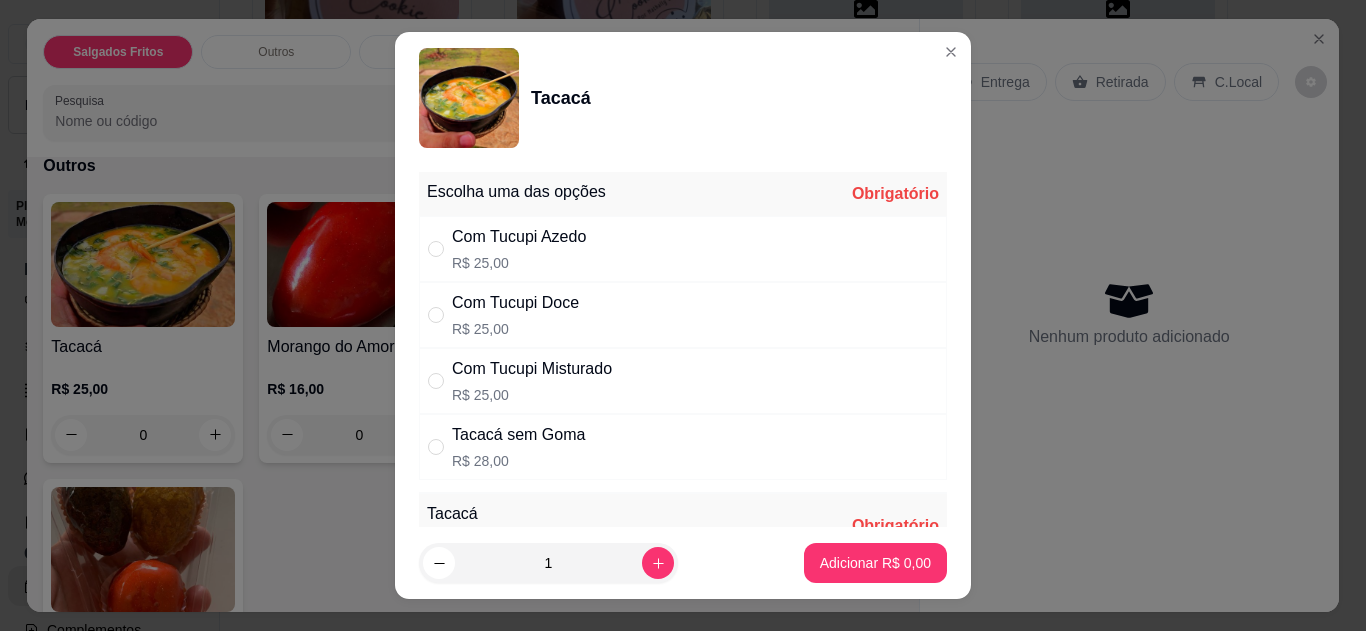 click on "Com Tucupi Misturado  R$ 25,00" at bounding box center [683, 381] 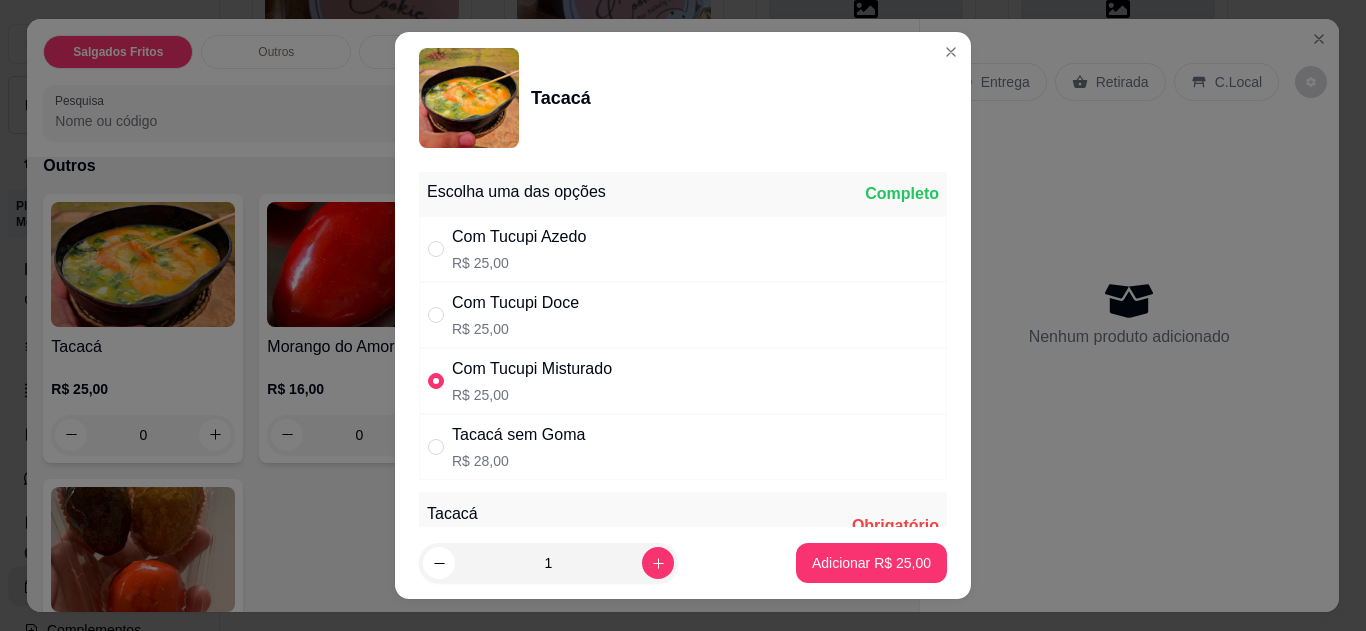 click at bounding box center [436, 381] 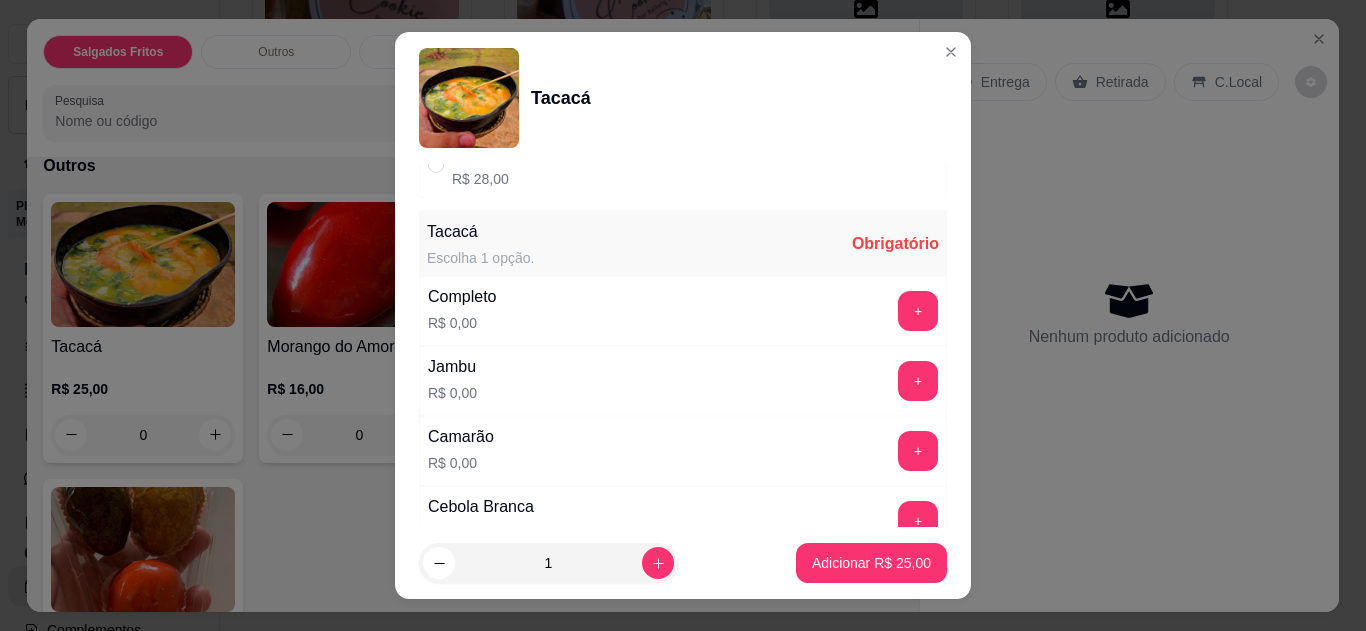 scroll, scrollTop: 448, scrollLeft: 0, axis: vertical 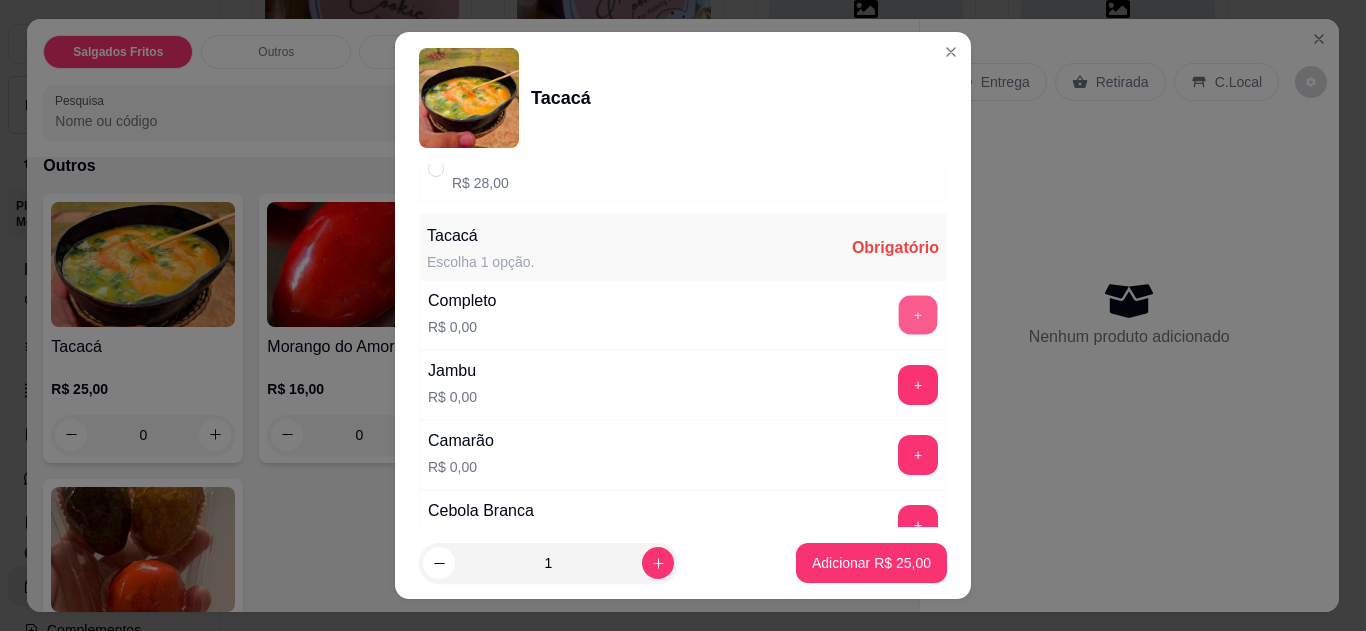 click on "+" at bounding box center (918, 314) 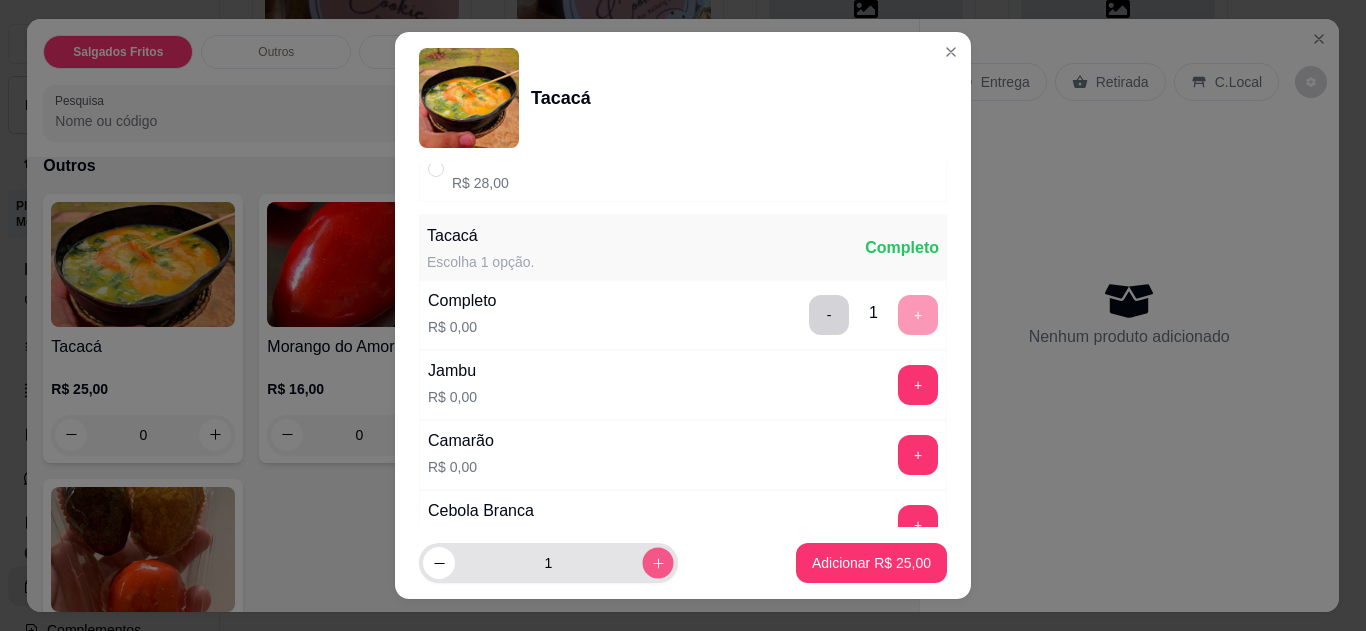 click 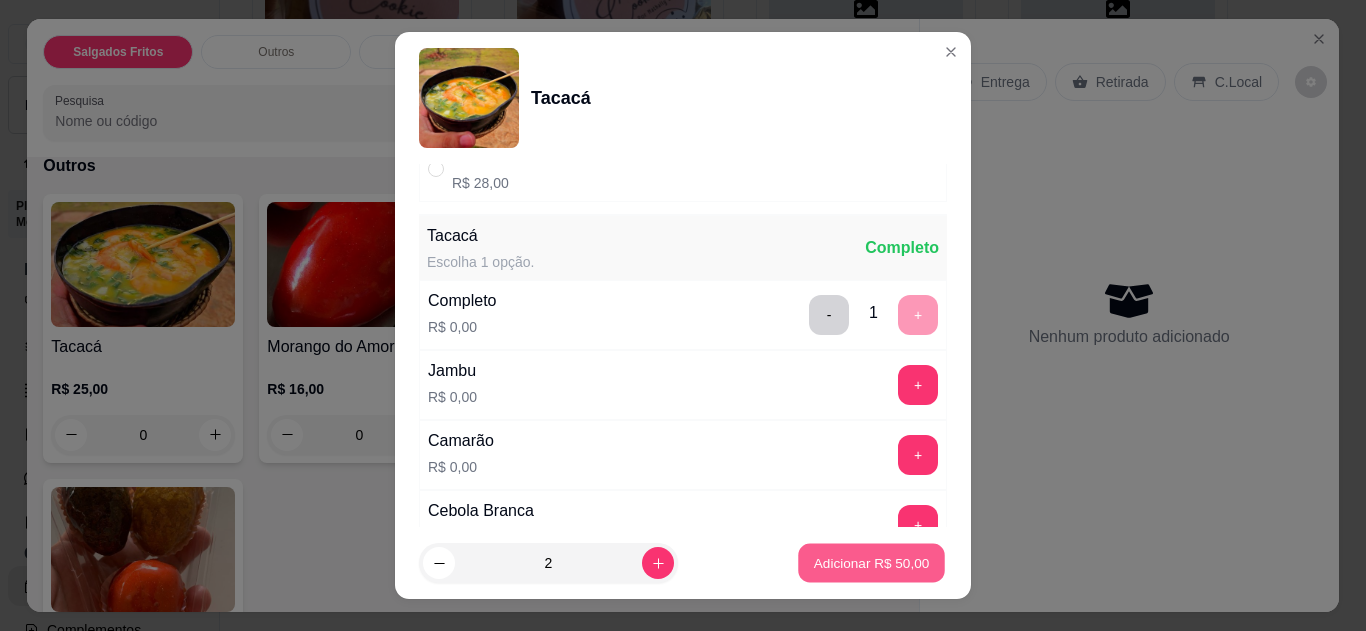 click on "Adicionar   R$ 50,00" at bounding box center (872, 563) 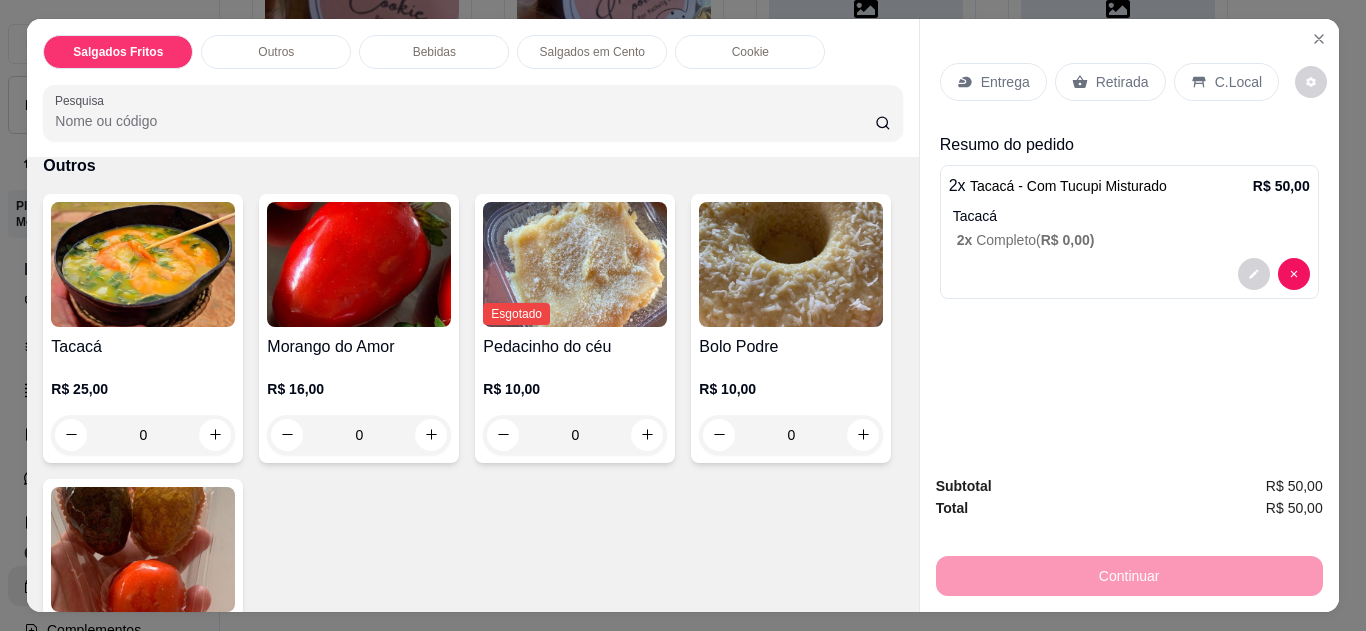 click 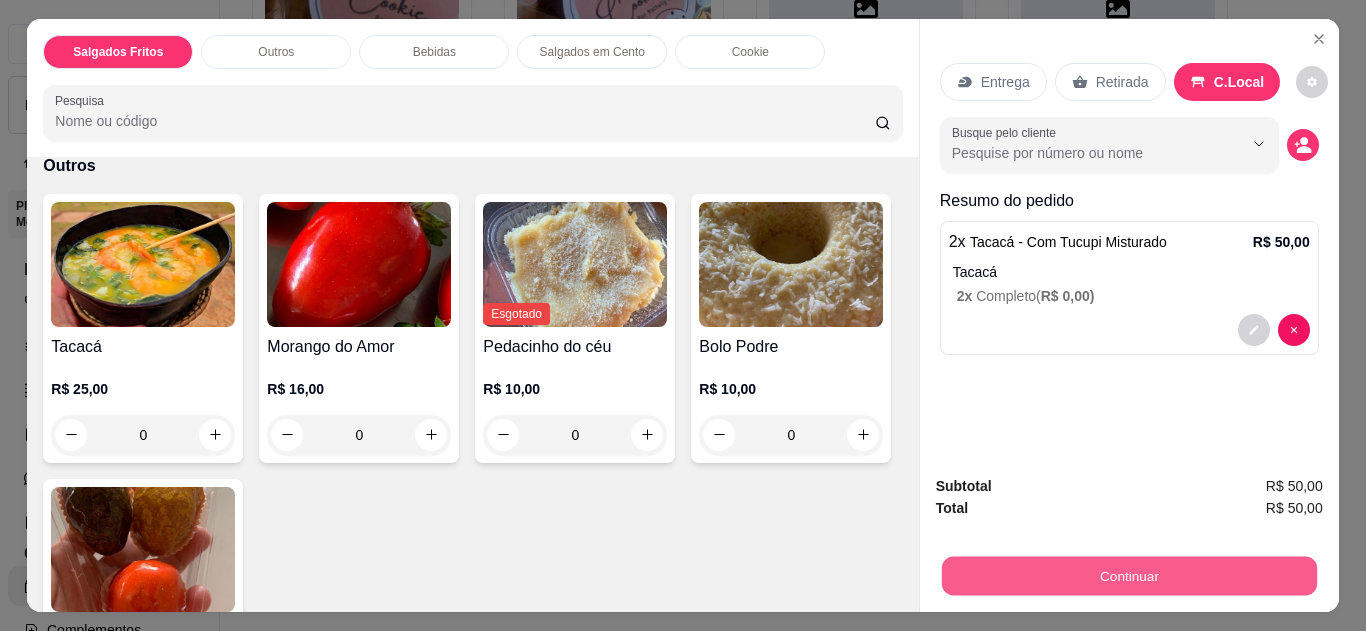 click on "Continuar" at bounding box center [1128, 576] 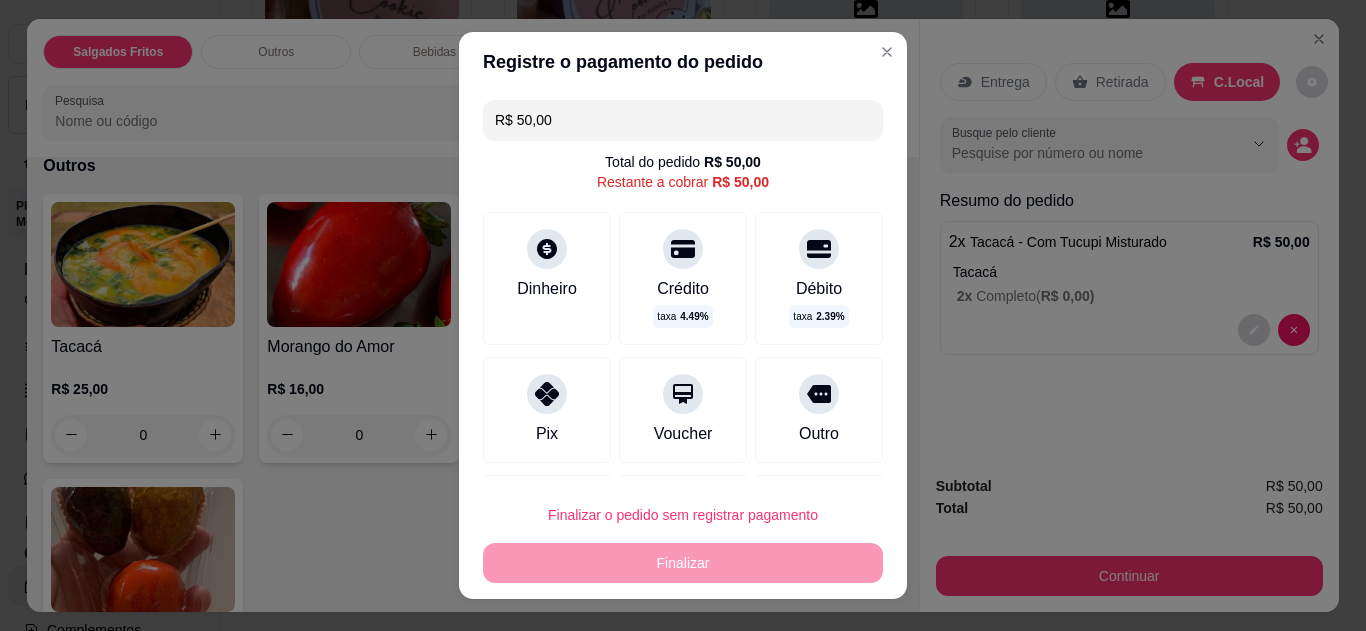 click at bounding box center (547, 394) 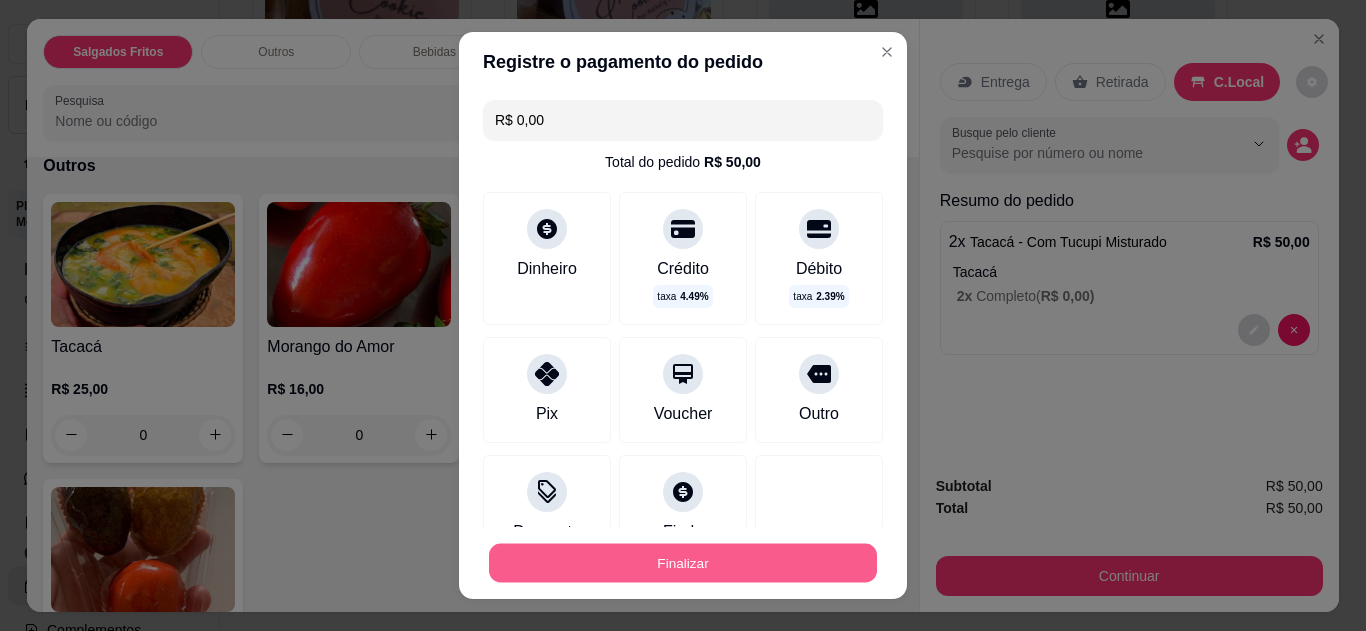click on "Finalizar" at bounding box center (683, 563) 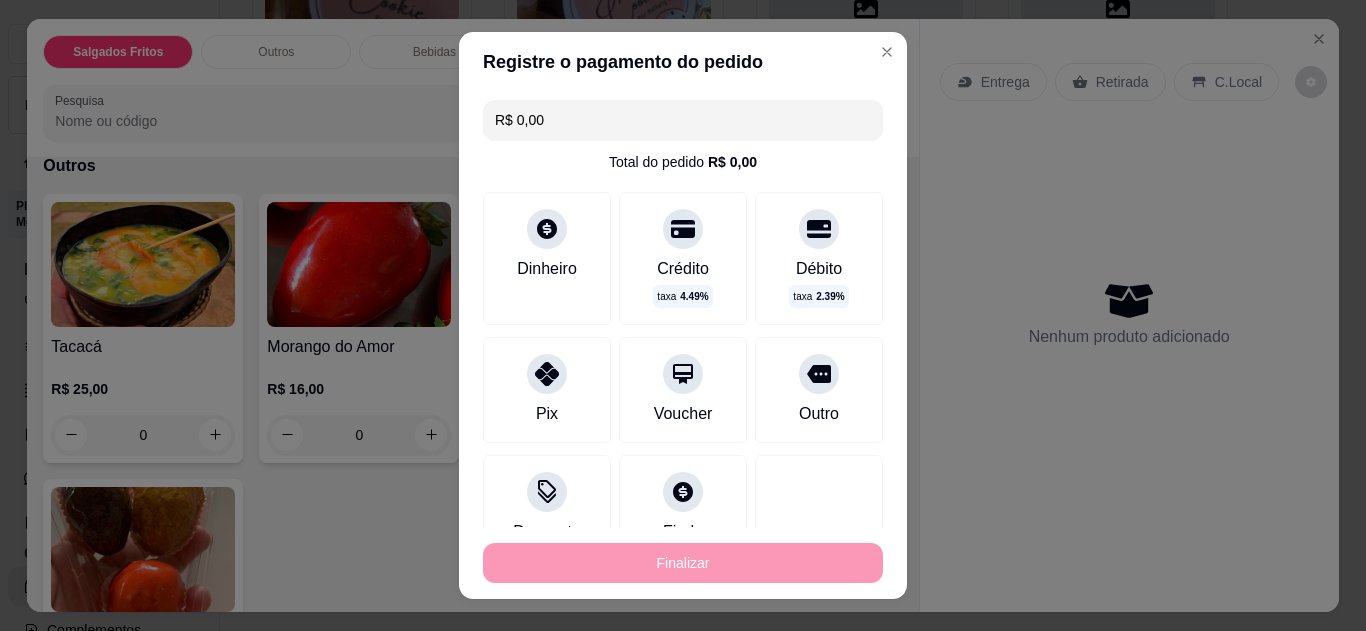 type on "-R$ 50,00" 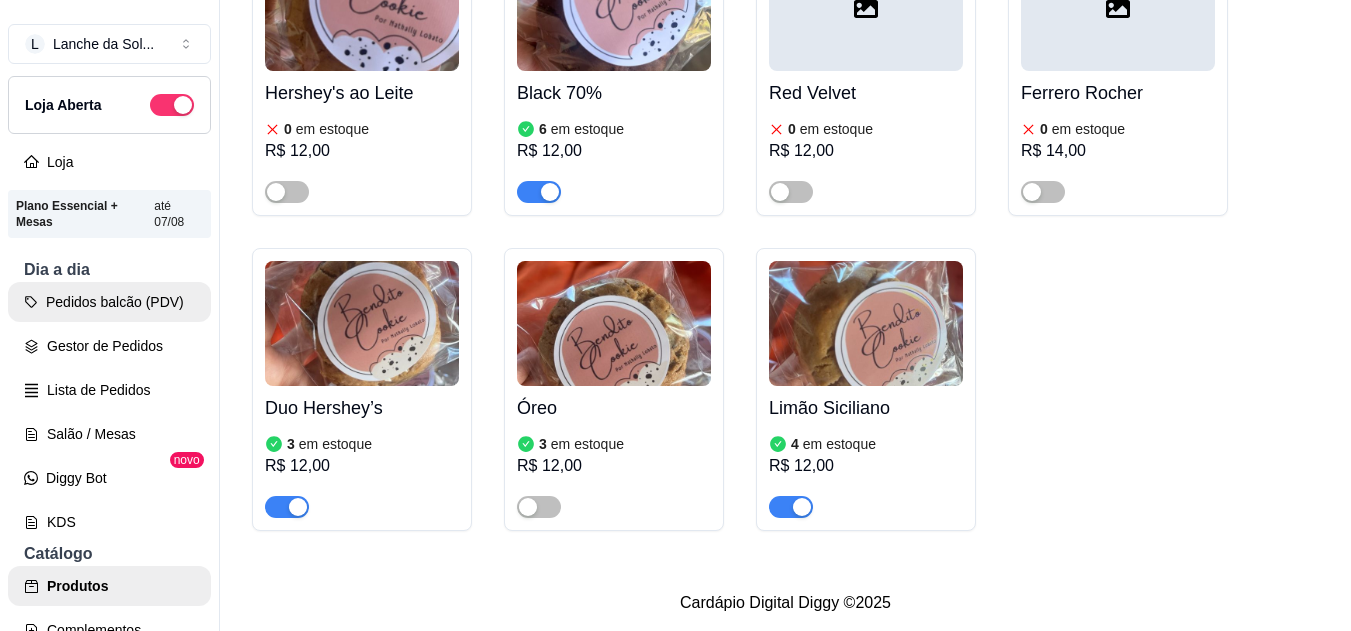 click on "Pedidos balcão (PDV)" at bounding box center [109, 302] 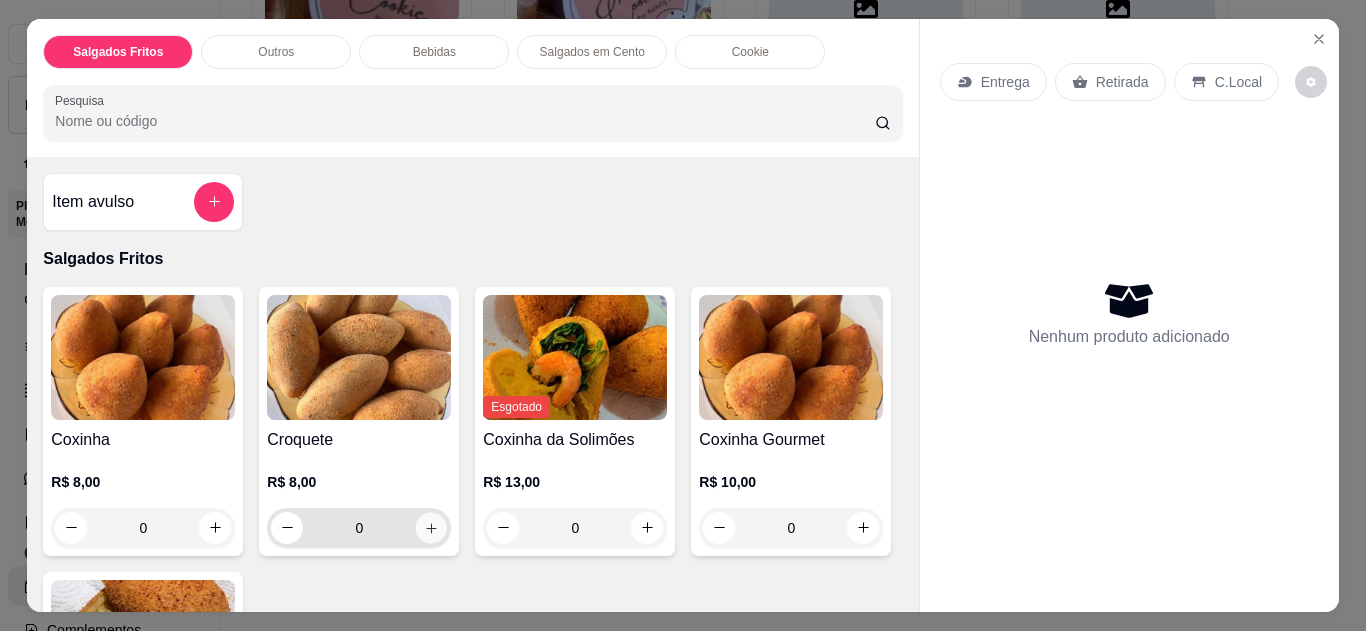 click 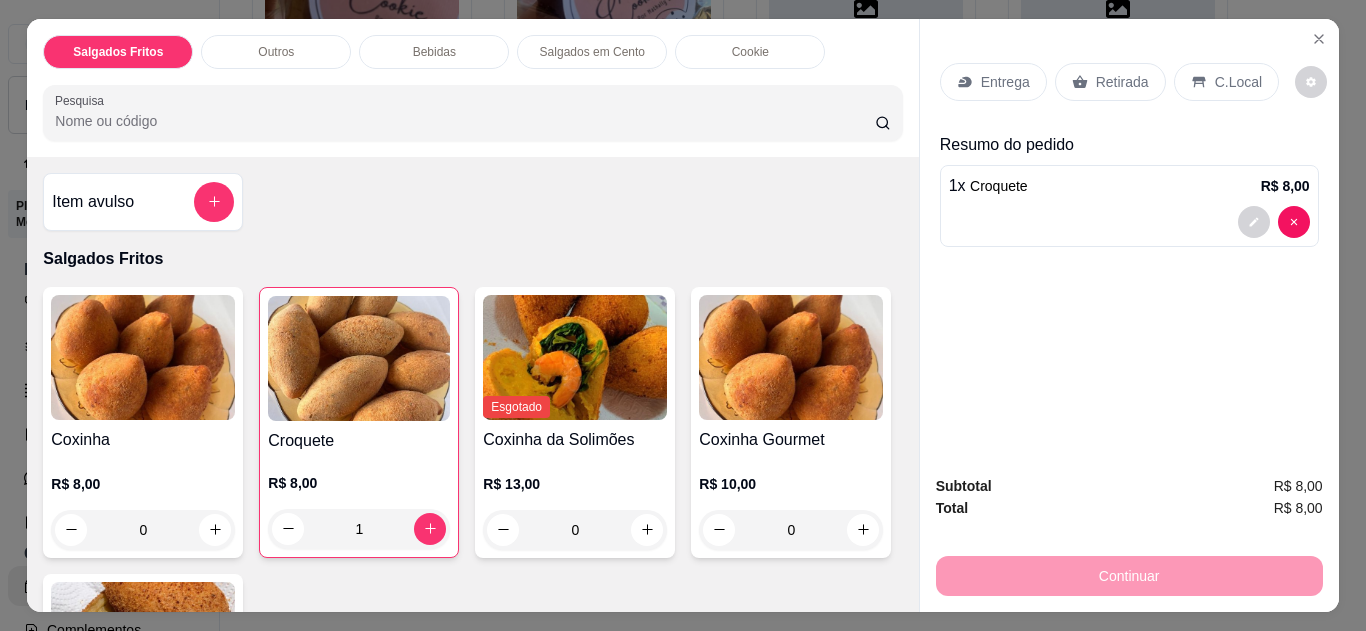 click on "Item avulso Salgados Fritos Coxinha    R$ 8,00 0 Croquete   R$ 8,00 1 Esgotado Coxinha da Solimões   R$ 13,00 0 Coxinha Gourmet   R$ 10,00 0 Coxinha de costela   R$ 10,00 0 Outros Tacacá   R$ 25,00 0 Morango do Amor   R$ 16,00 0 Esgotado Pedacinho do céu    R$ 10,00 0 Bolo Podre   R$ 10,00 0 Trio de Morango do Amor   R$ 25,00 0 Bebidas Coca-Cola Lata   R$ 7,00 0 Guaraná Antártica Lata   R$ 7,00 0 Coca-Cola Zero    R$ 7,00 0 Guaraná Antártica Zero Lata   R$ 7,00 0 Suco de Maracujá   R$ 9,00 0 Suco de Acerola   R$ 9,00 0 Suco de Goiaba   R$ 9,00 0 Salgados em Cento Salgado de Festa em Cento   R$ 120,00 0 Cookie Black 70%   R$ 12,00 0 Duo Hershey’s   R$ 12,00 0 Limão Siciliano   R$ 12,00 0" at bounding box center [472, 384] 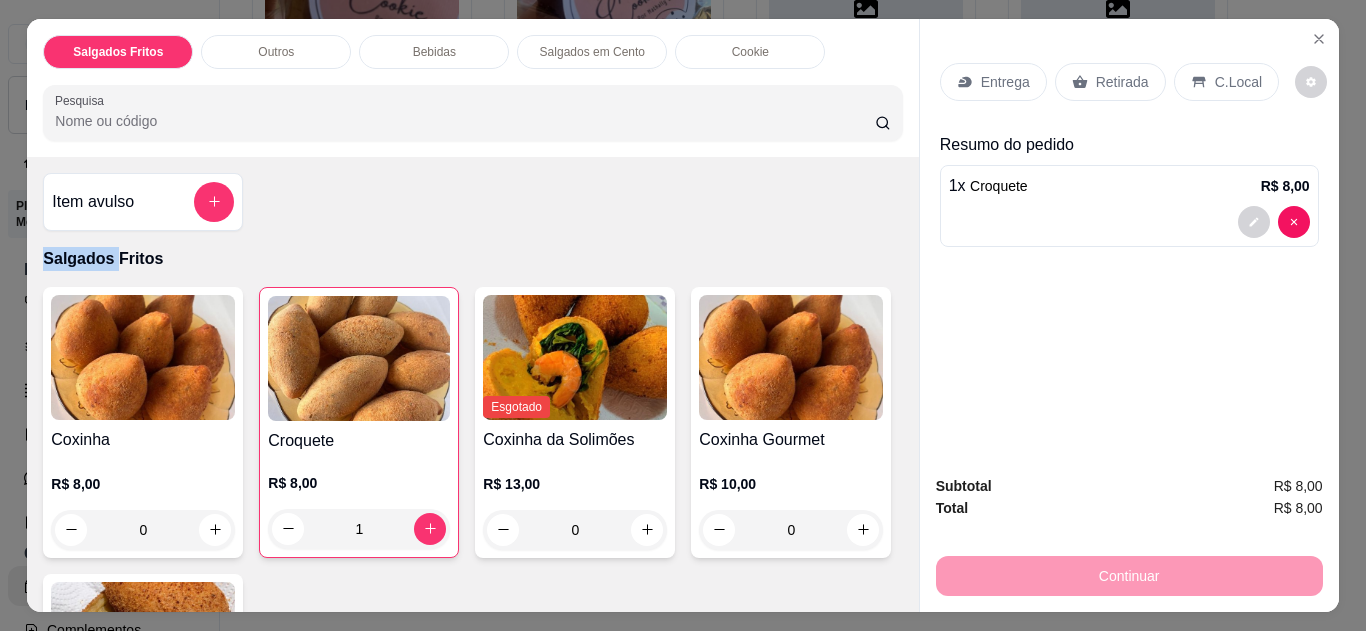 click on "Item avulso Salgados Fritos Coxinha    R$ 8,00 0 Croquete   R$ 8,00 1 Esgotado Coxinha da Solimões   R$ 13,00 0 Coxinha Gourmet   R$ 10,00 0 Coxinha de costela   R$ 10,00 0 Outros Tacacá   R$ 25,00 0 Morango do Amor   R$ 16,00 0 Esgotado Pedacinho do céu    R$ 10,00 0 Bolo Podre   R$ 10,00 0 Trio de Morango do Amor   R$ 25,00 0 Bebidas Coca-Cola Lata   R$ 7,00 0 Guaraná Antártica Lata   R$ 7,00 0 Coca-Cola Zero    R$ 7,00 0 Guaraná Antártica Zero Lata   R$ 7,00 0 Suco de Maracujá   R$ 9,00 0 Suco de Acerola   R$ 9,00 0 Suco de Goiaba   R$ 9,00 0 Salgados em Cento Salgado de Festa em Cento   R$ 120,00 0 Cookie Black 70%   R$ 12,00 0 Duo Hershey’s   R$ 12,00 0 Limão Siciliano   R$ 12,00 0" at bounding box center [472, 384] 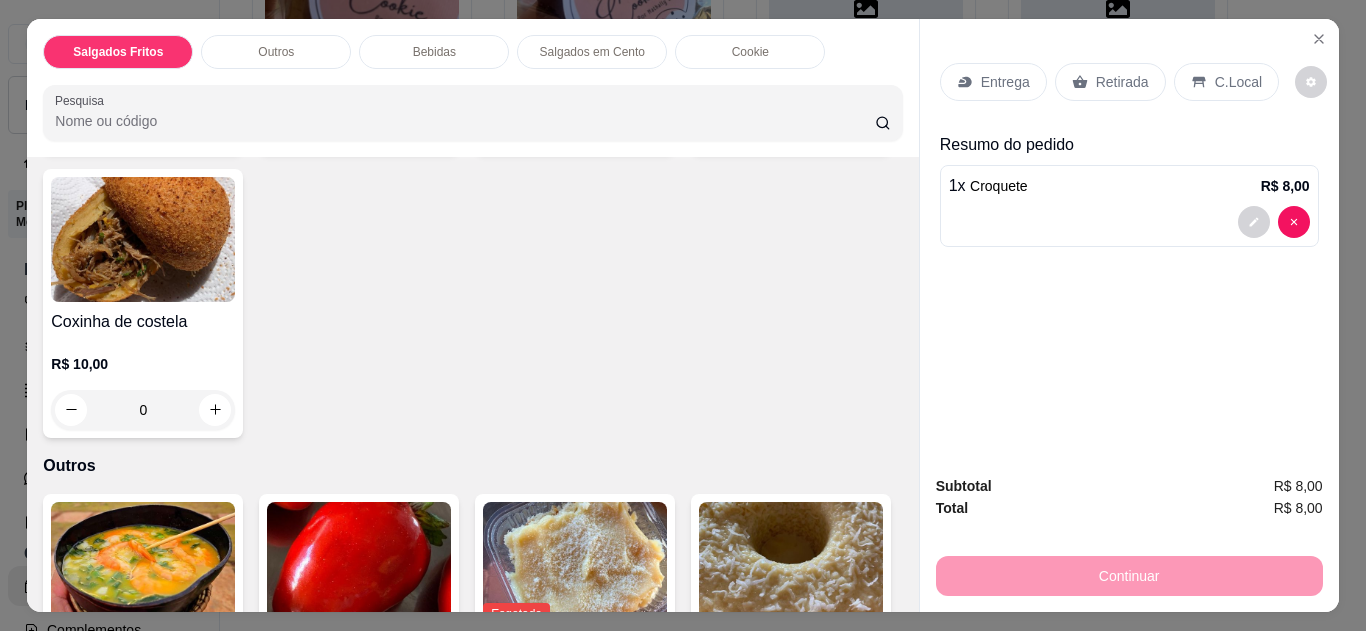 scroll, scrollTop: 432, scrollLeft: 0, axis: vertical 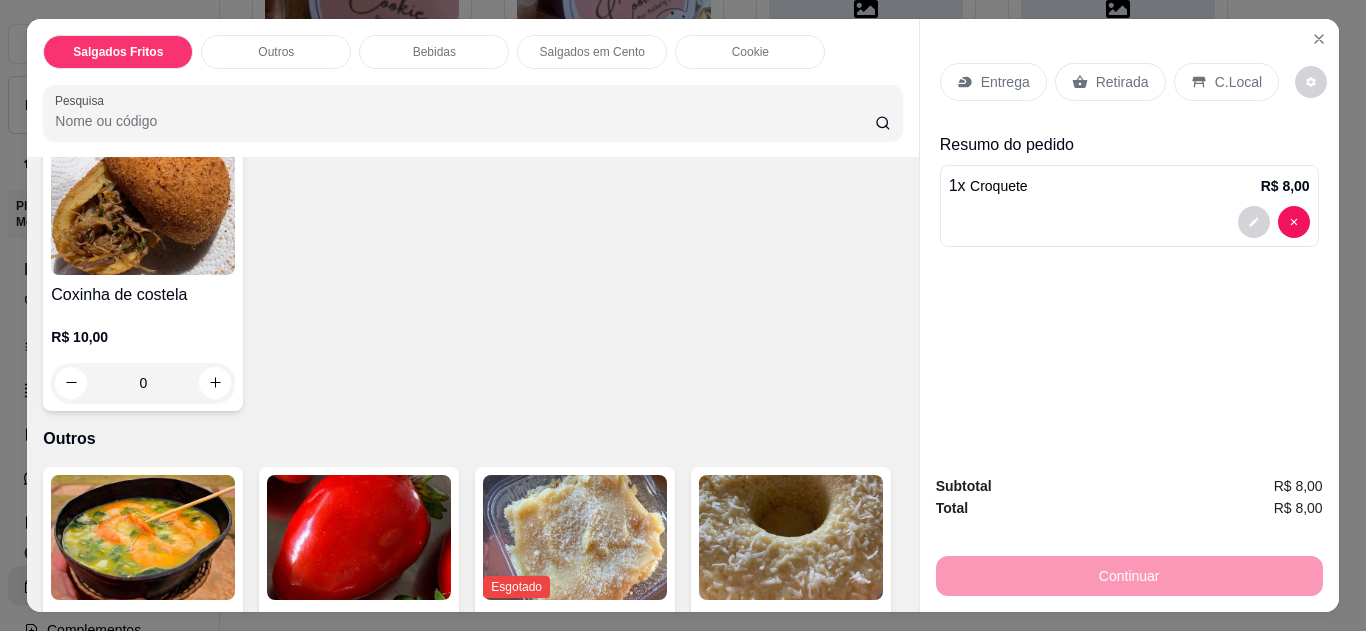 click 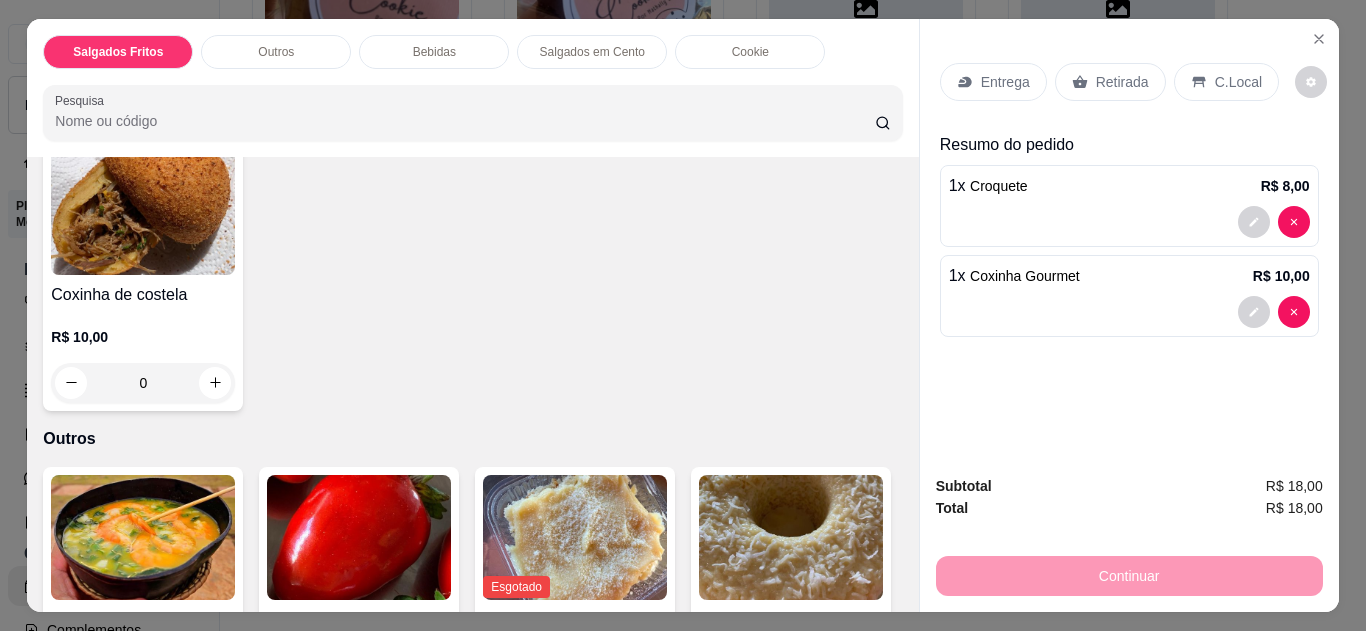 type on "1" 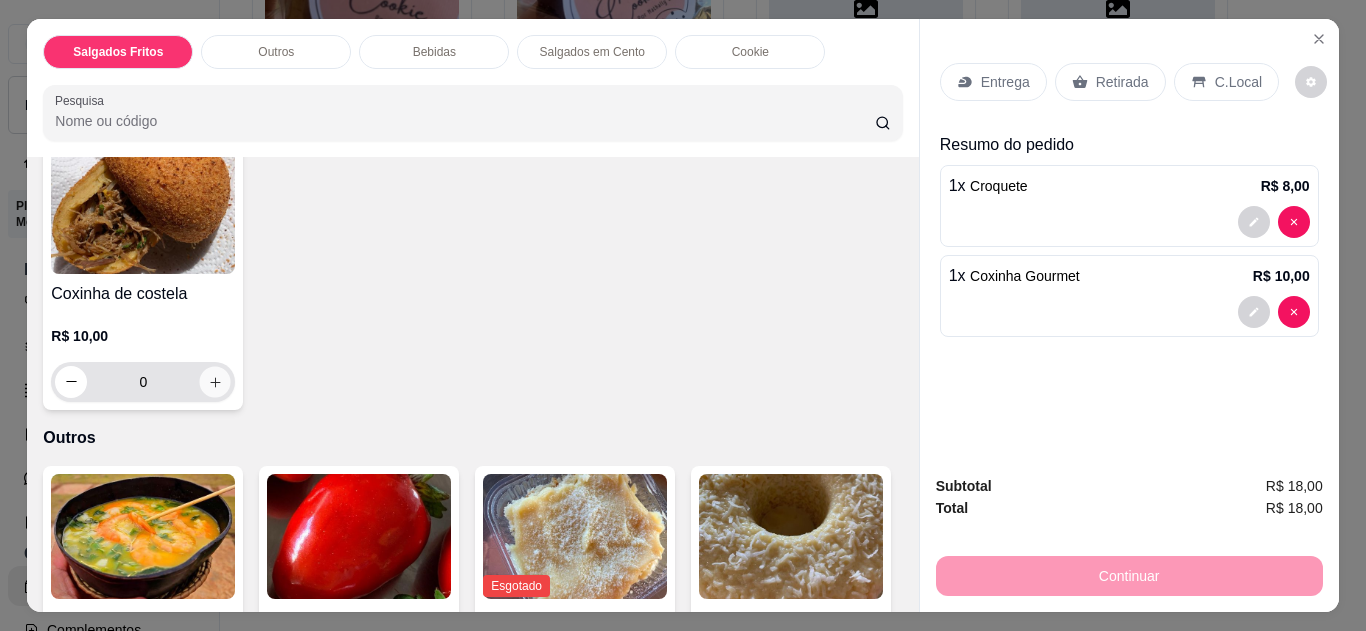 click at bounding box center [215, 381] 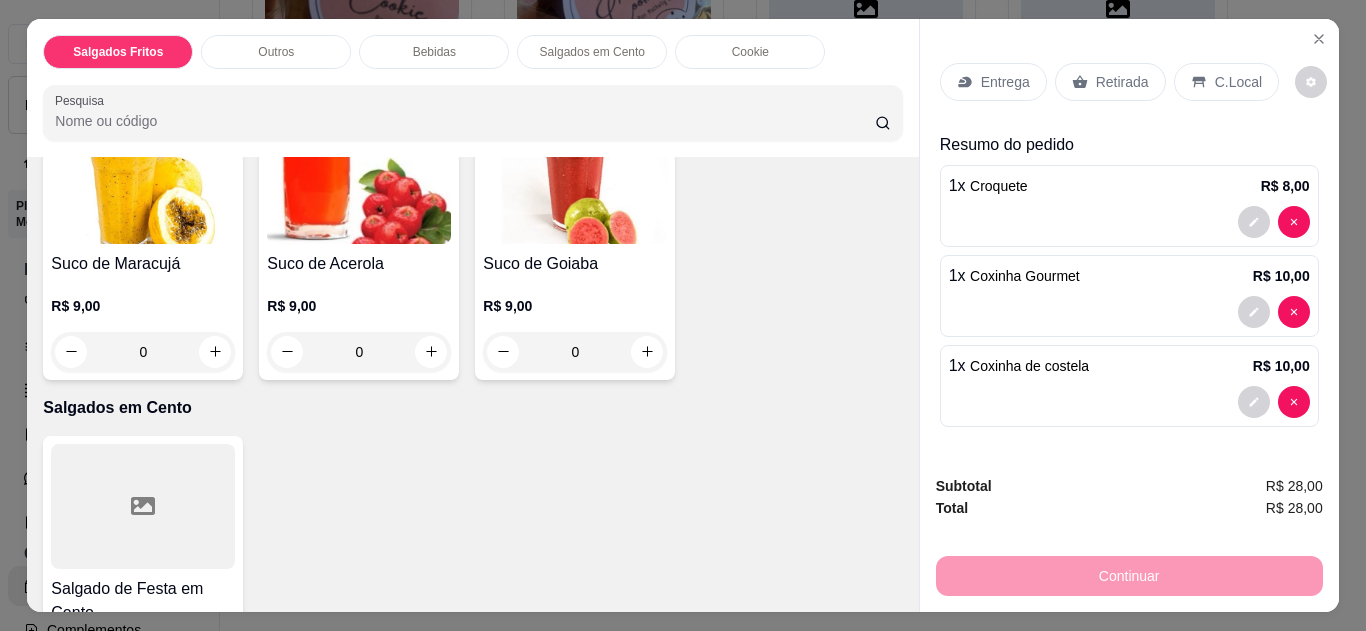scroll, scrollTop: 1764, scrollLeft: 0, axis: vertical 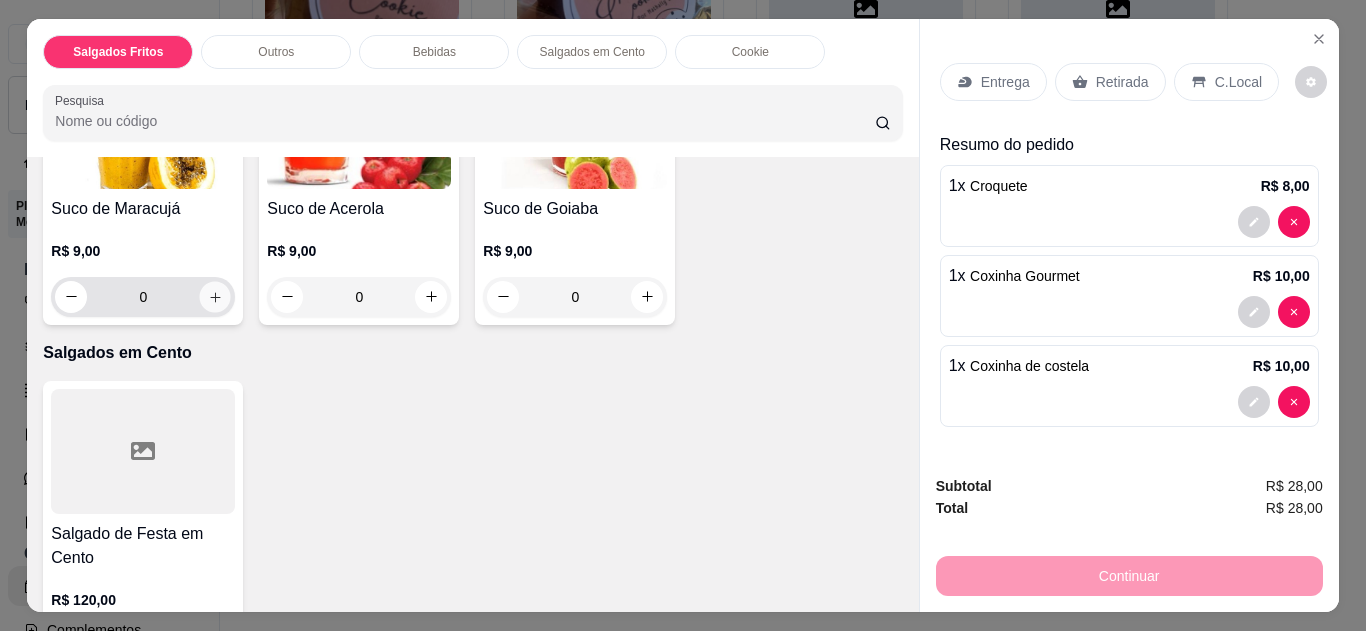 click at bounding box center (215, 296) 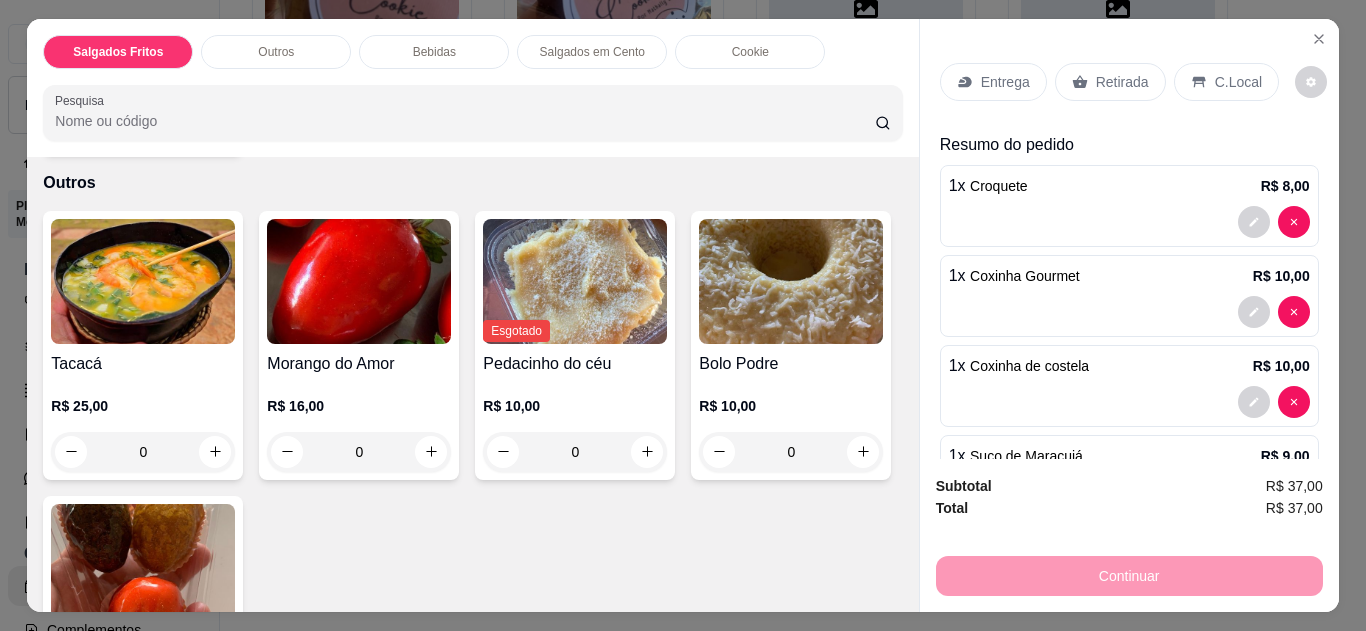 scroll, scrollTop: 948, scrollLeft: 0, axis: vertical 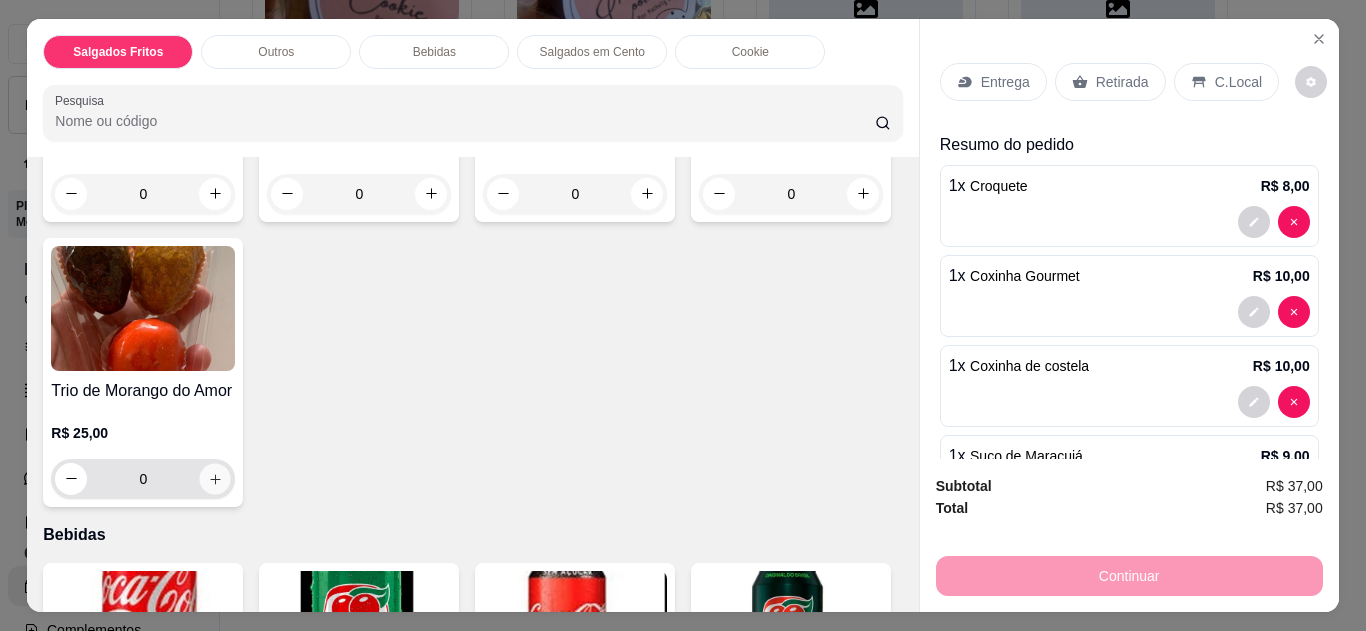 click at bounding box center (215, 478) 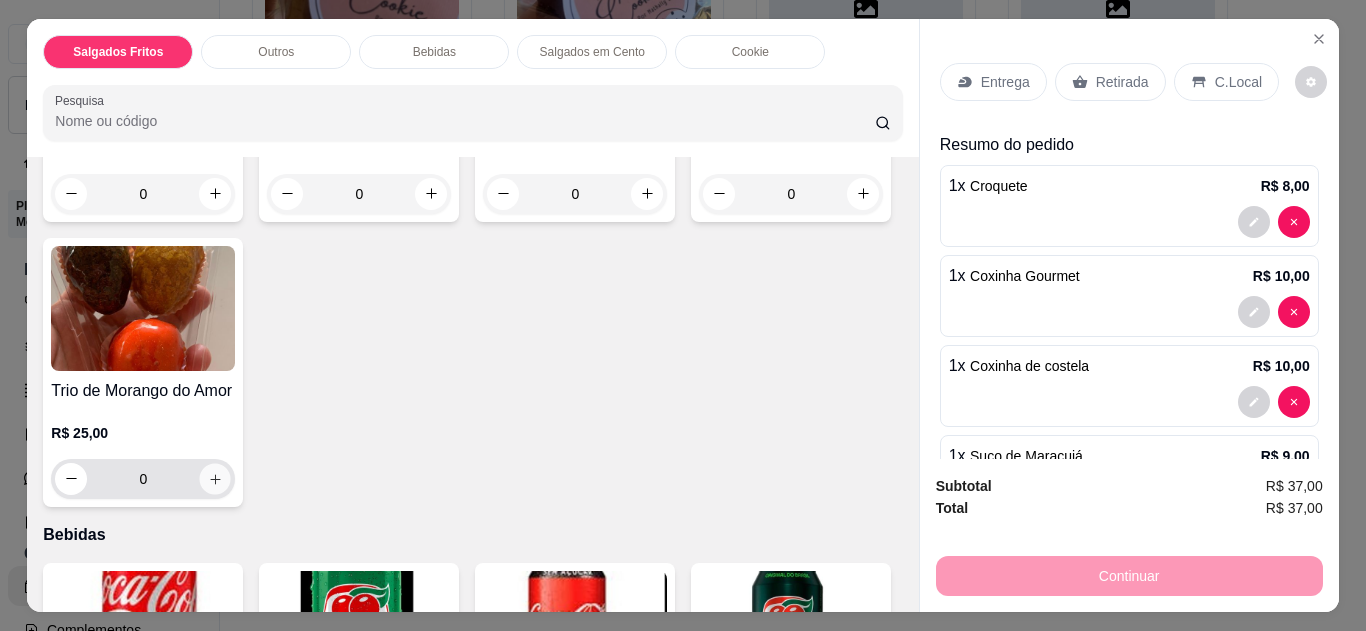 type on "1" 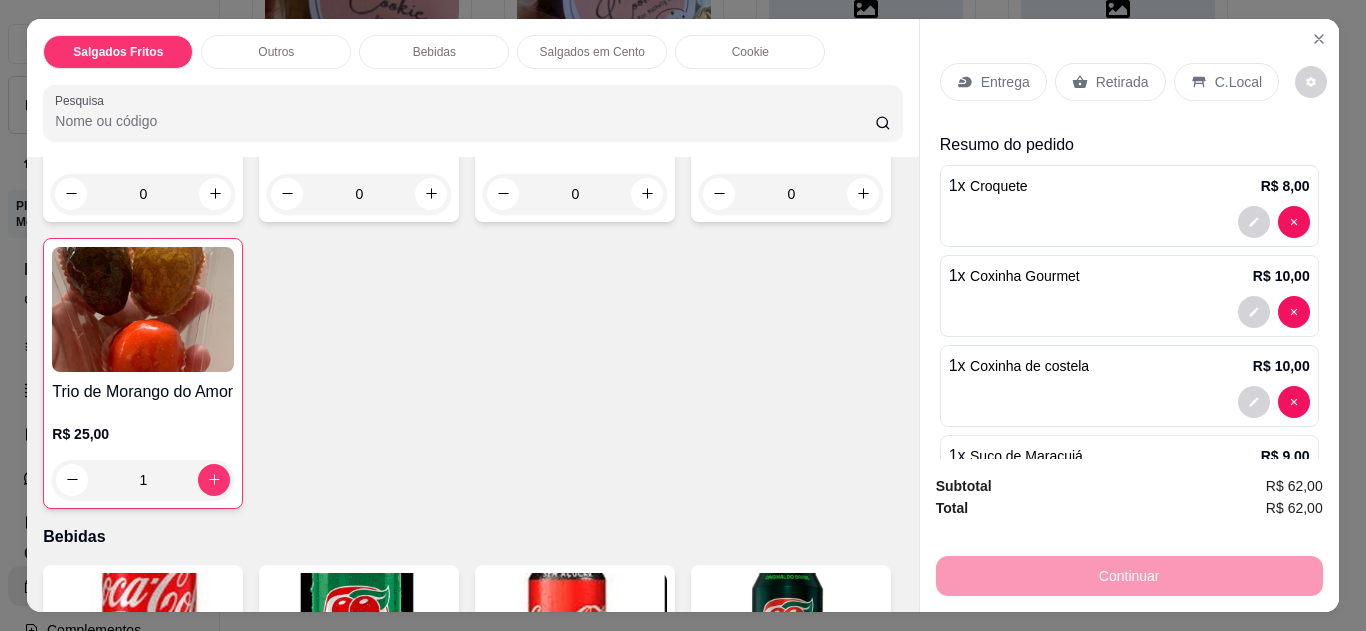 click 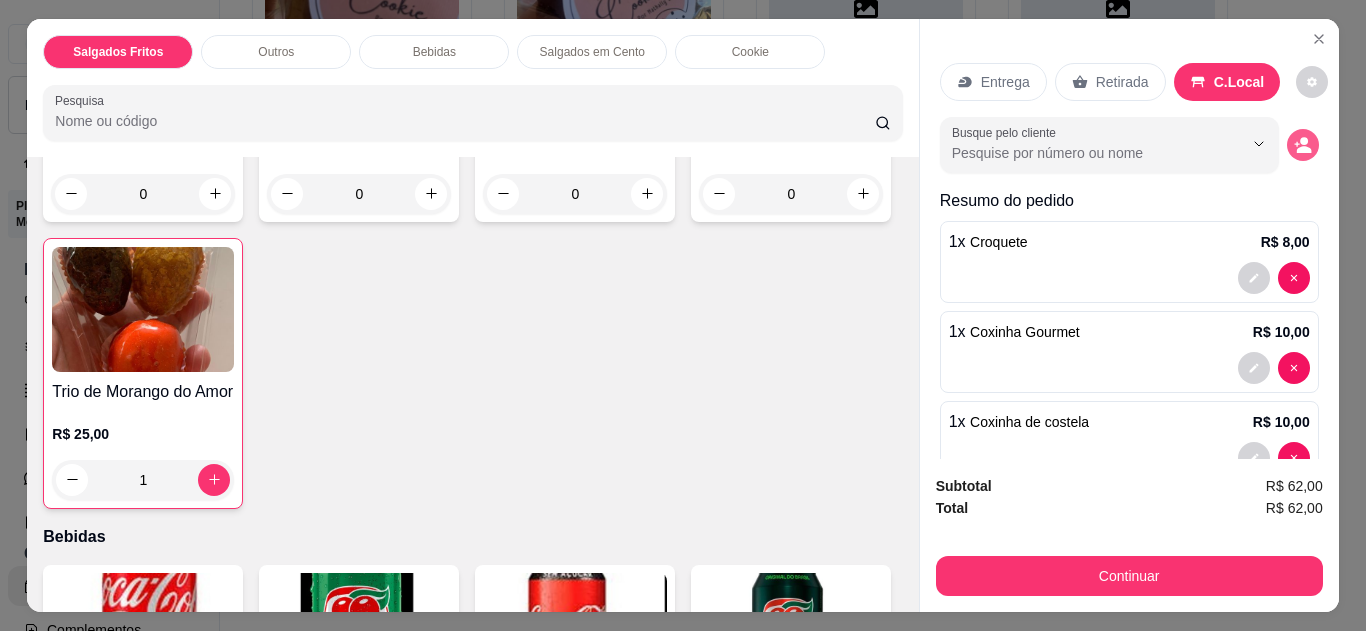 click 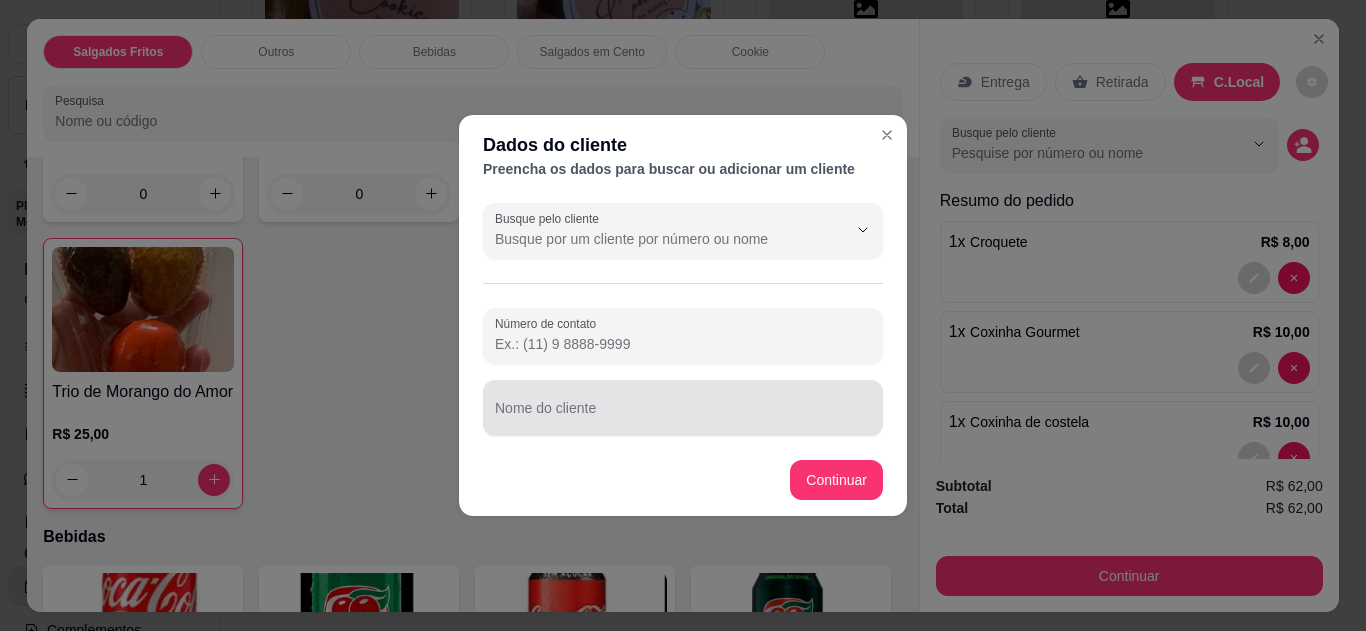 click on "Nome do cliente" at bounding box center (683, 416) 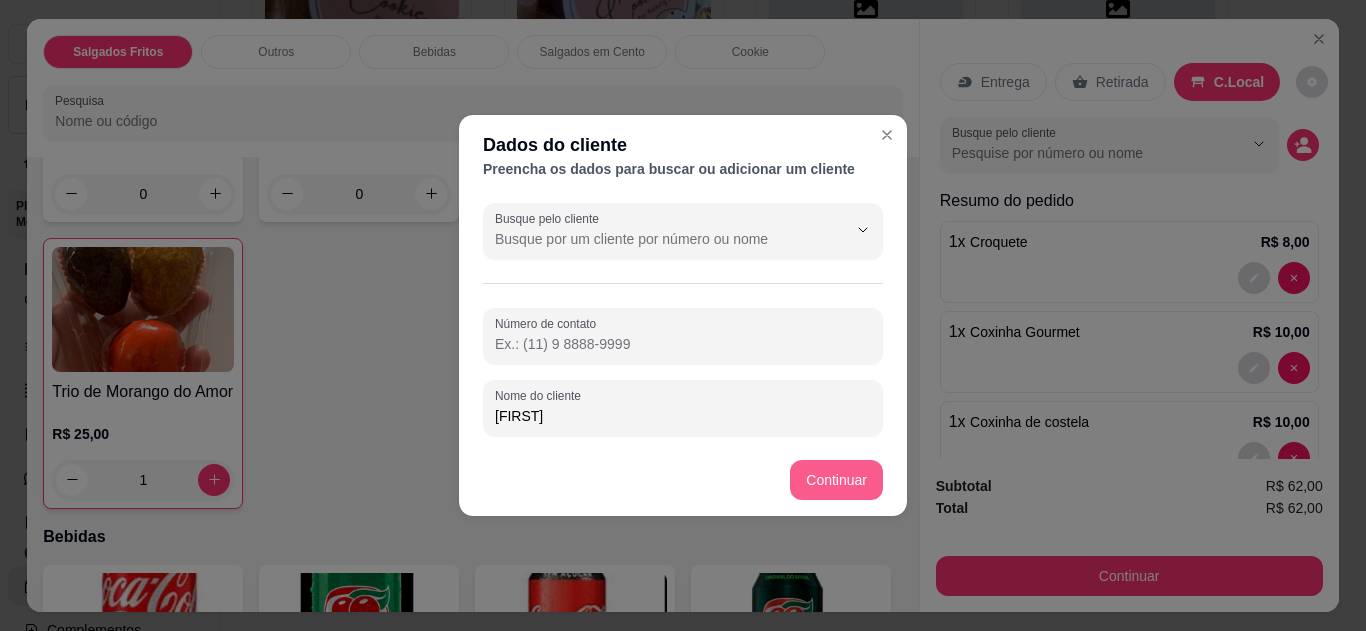 type on "[FIRST]" 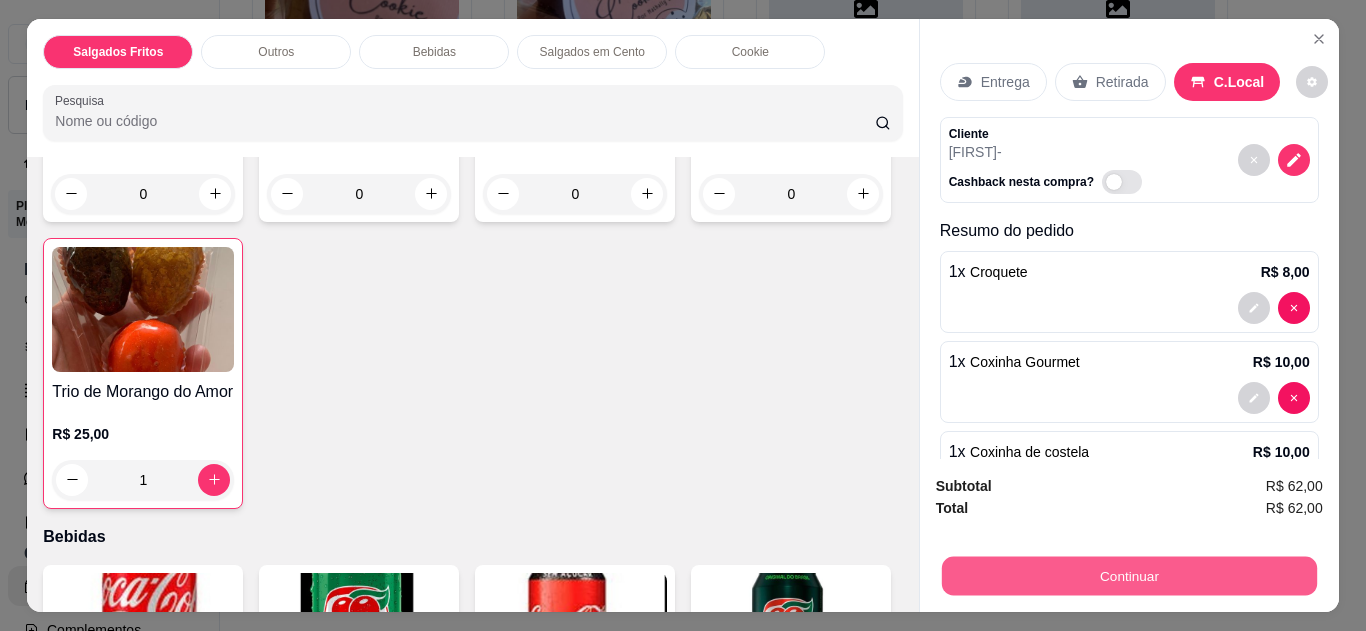 click on "Continuar" at bounding box center [1128, 576] 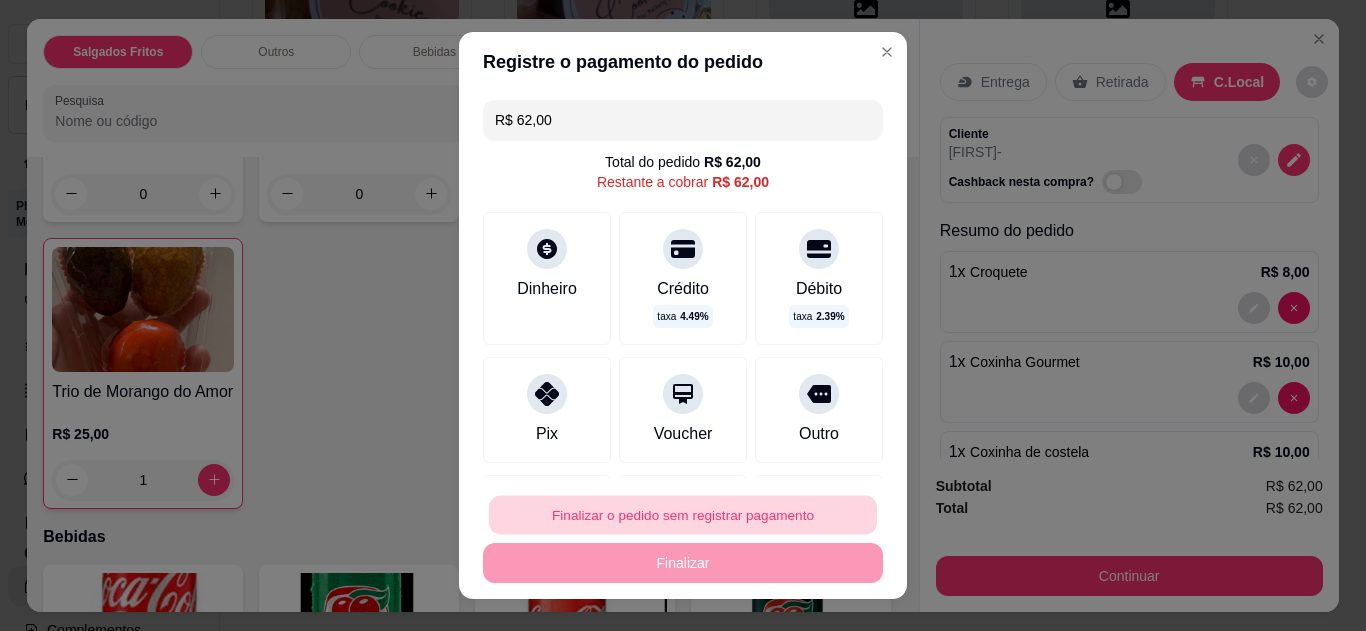 click on "Finalizar o pedido sem registrar pagamento" at bounding box center (683, 515) 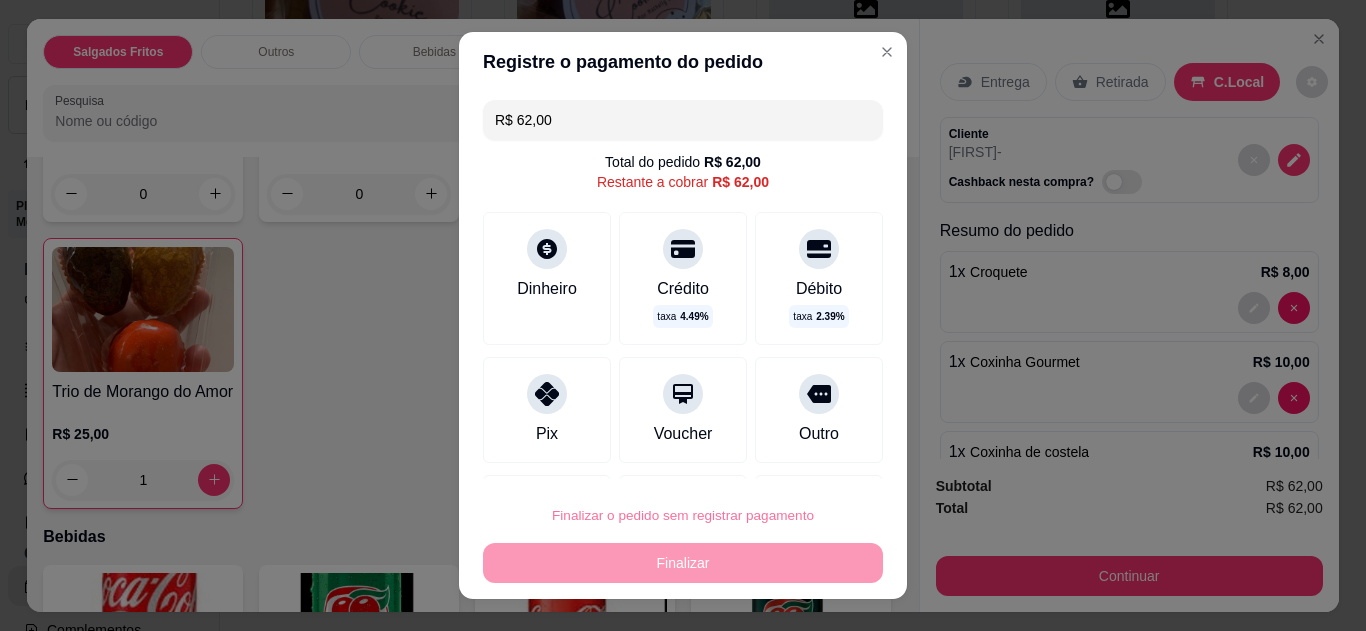 click on "Confirmar" at bounding box center [796, 459] 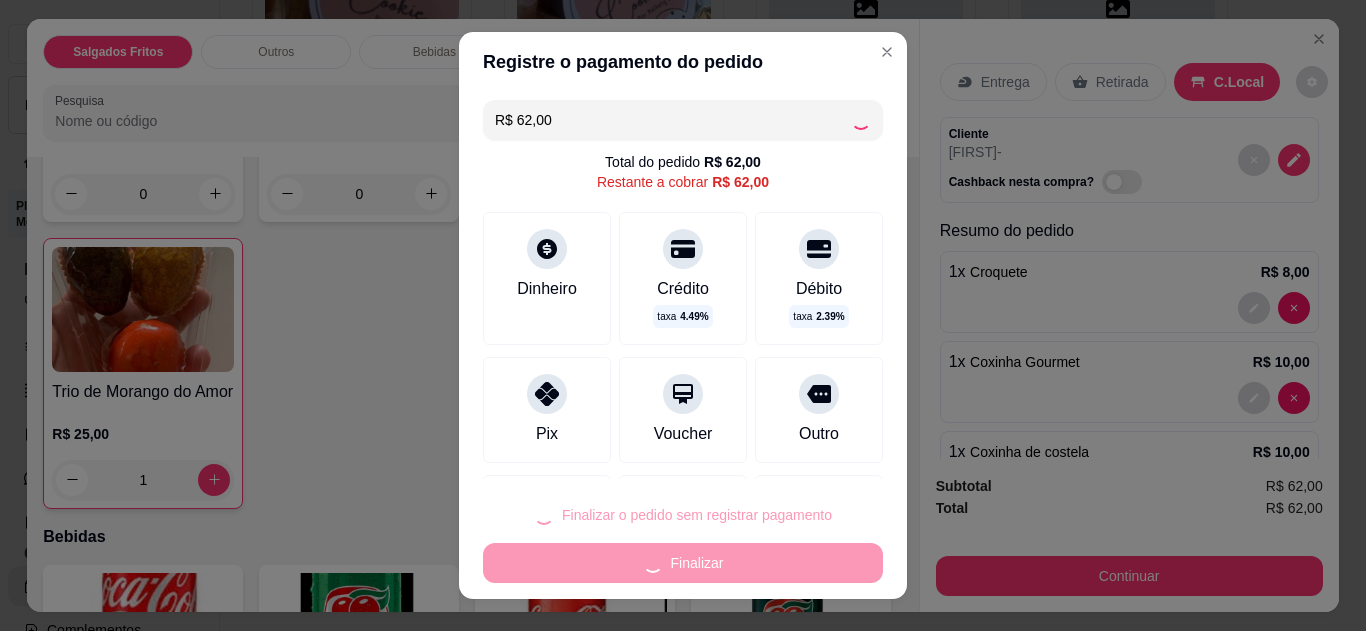 type on "0" 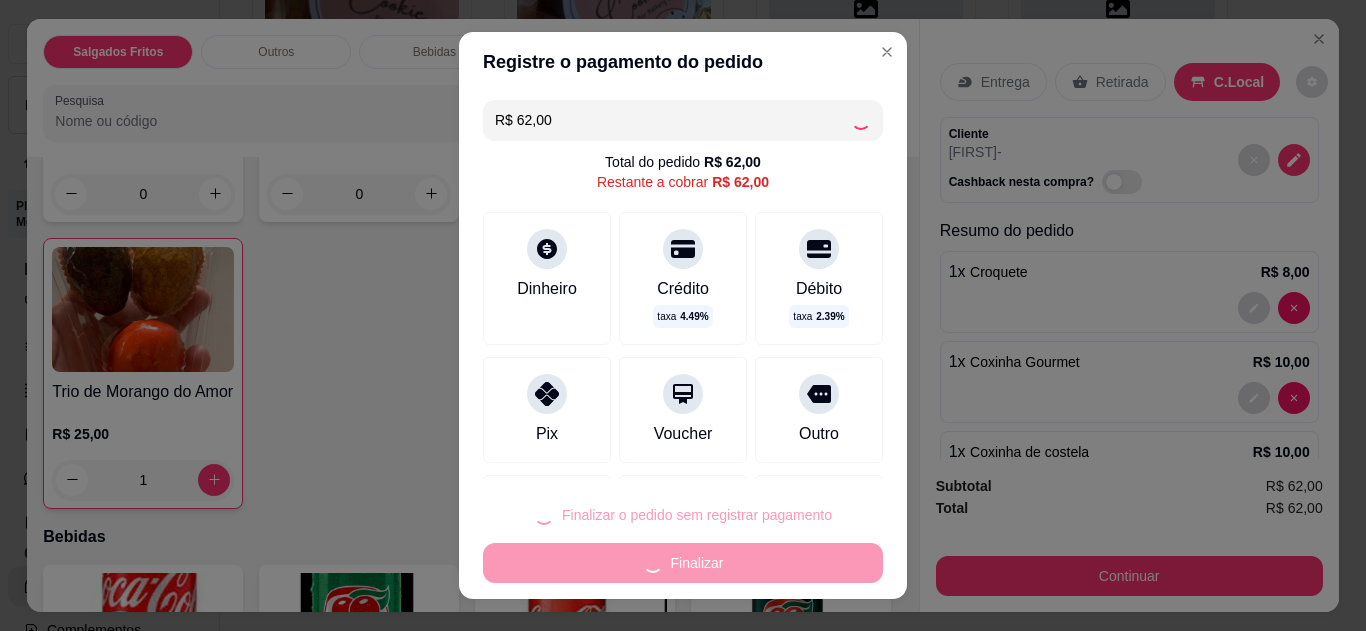 type on "0" 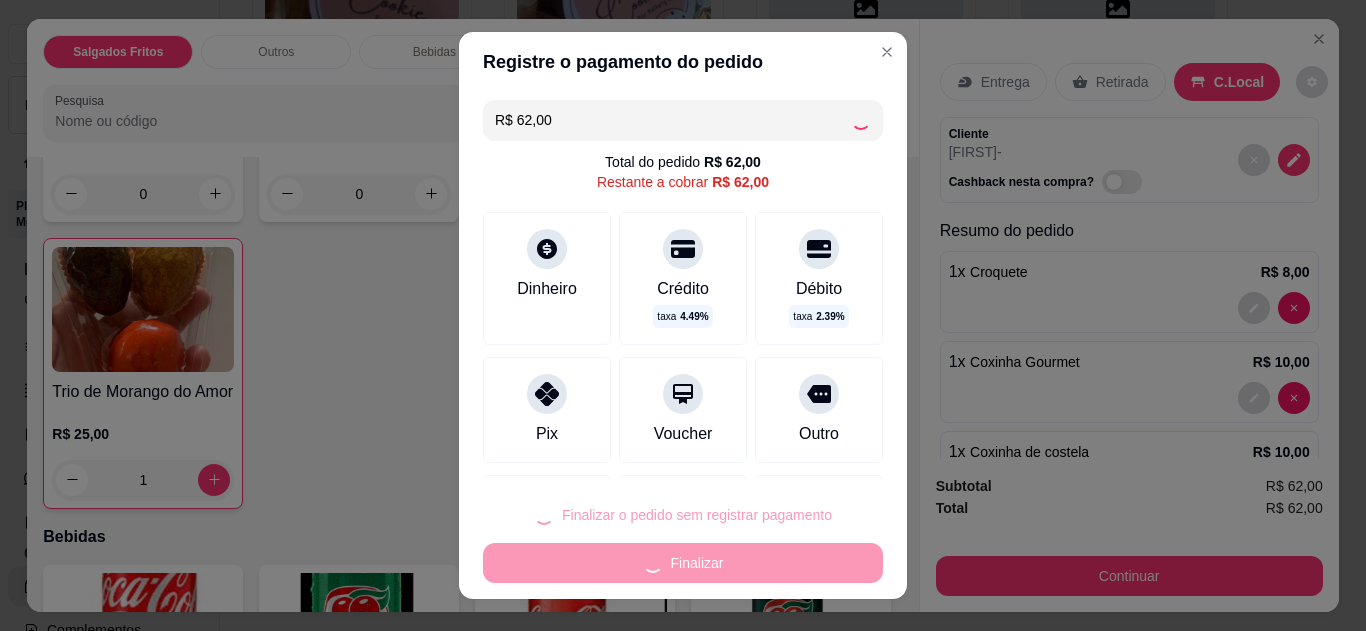 type on "0" 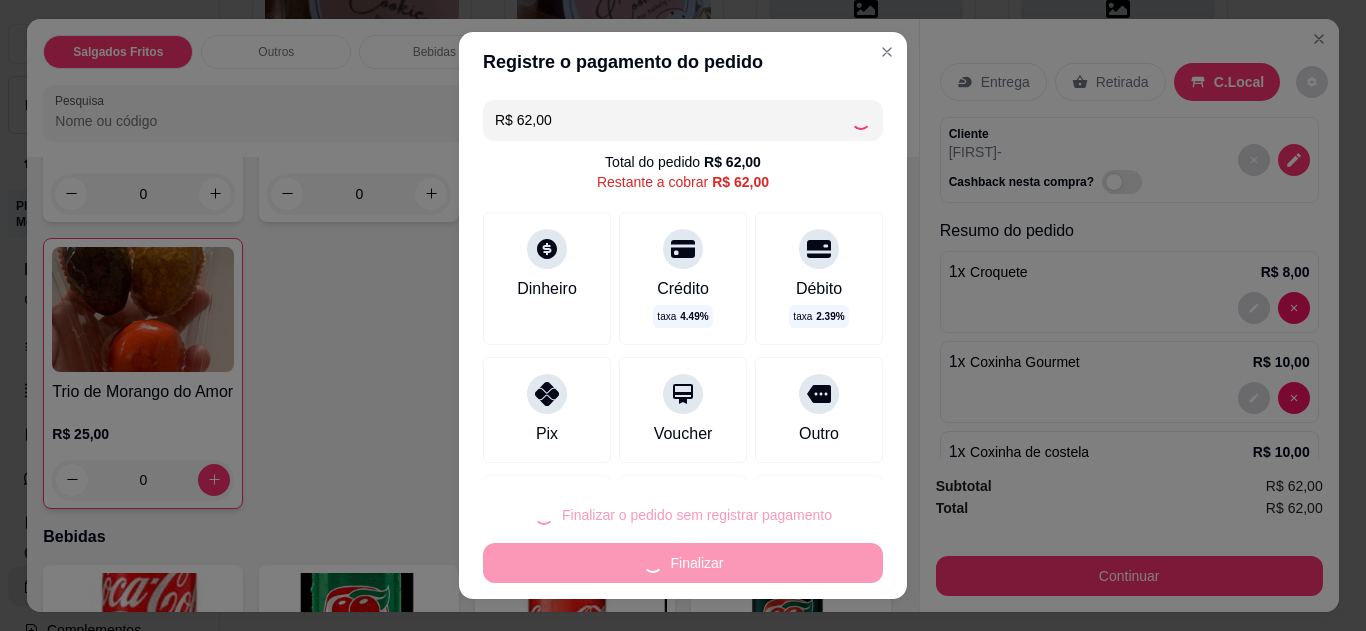 type on "R$ 0,00" 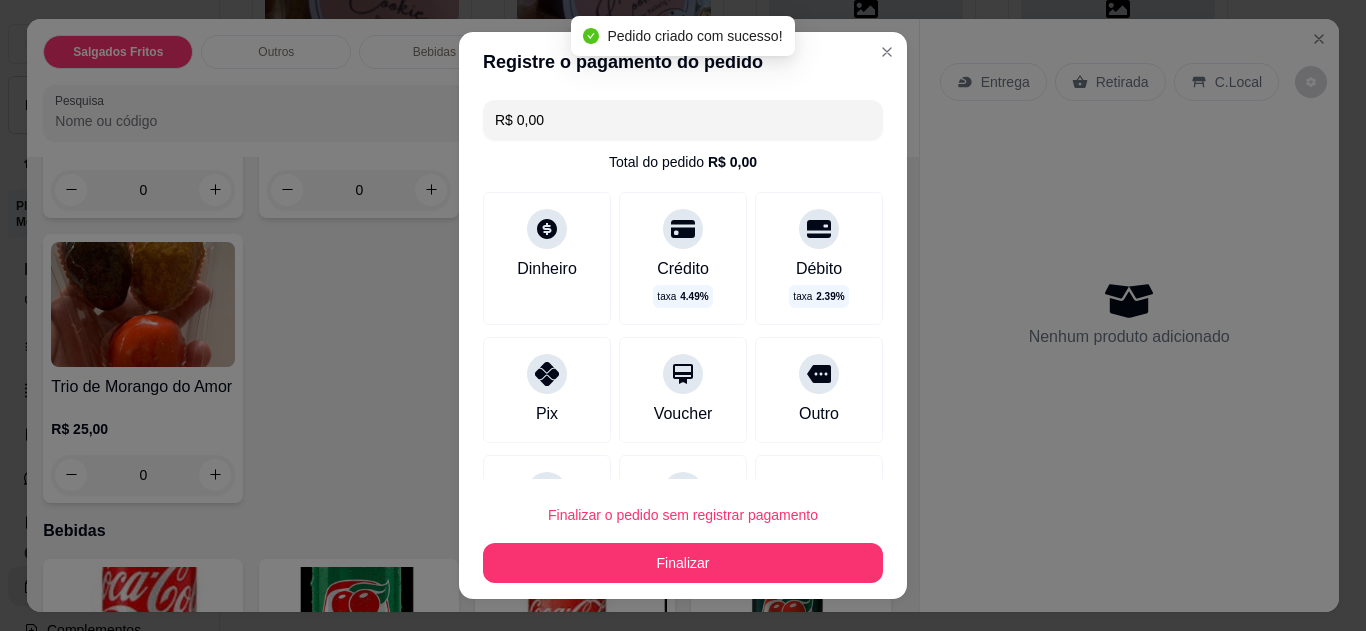 scroll, scrollTop: 944, scrollLeft: 0, axis: vertical 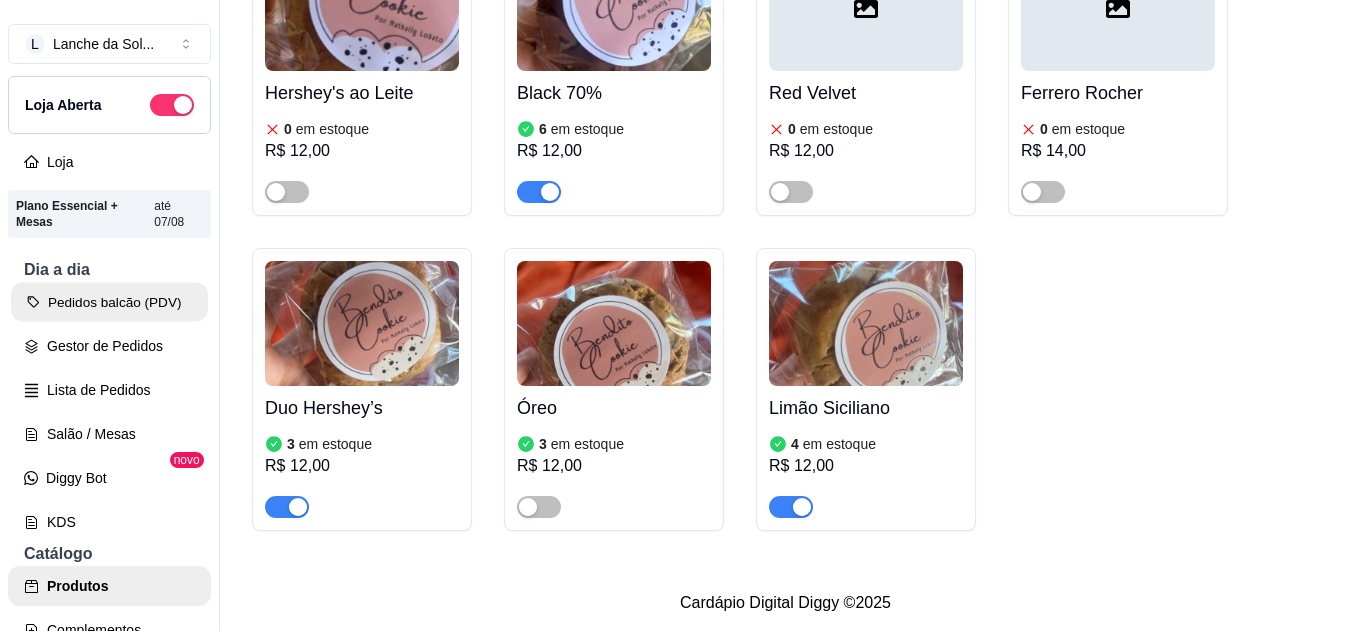 click on "Pedidos balcão (PDV)" at bounding box center (109, 302) 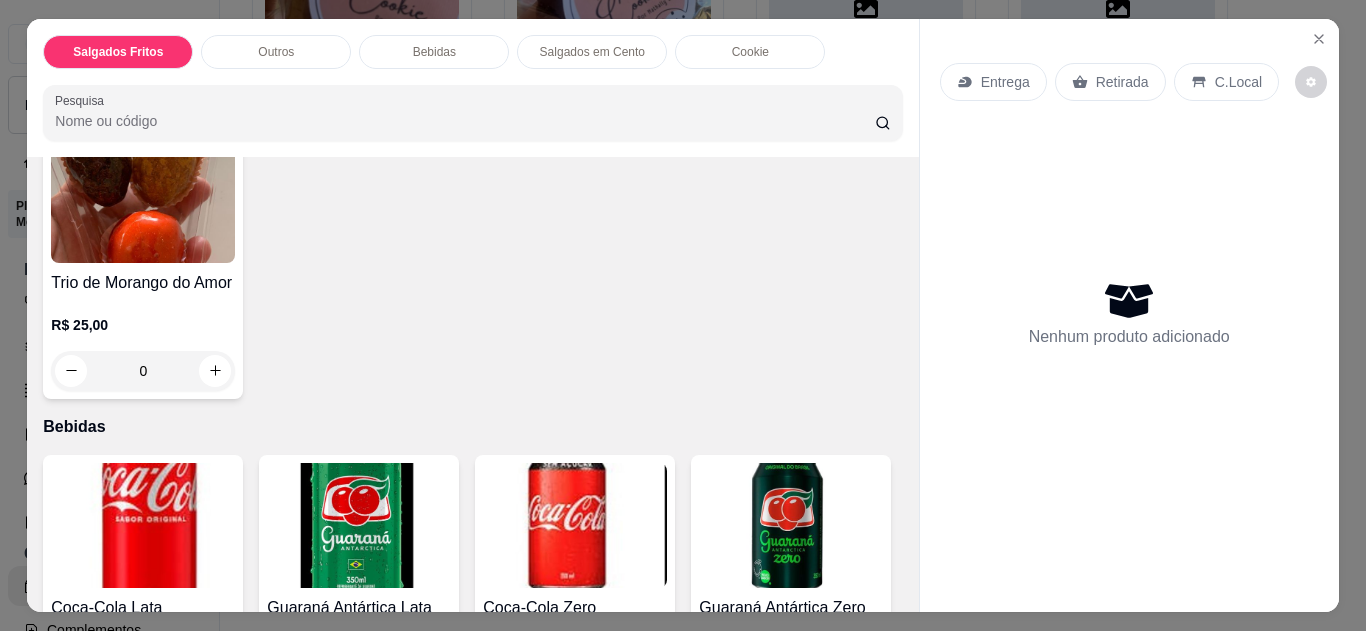 scroll, scrollTop: 988, scrollLeft: 0, axis: vertical 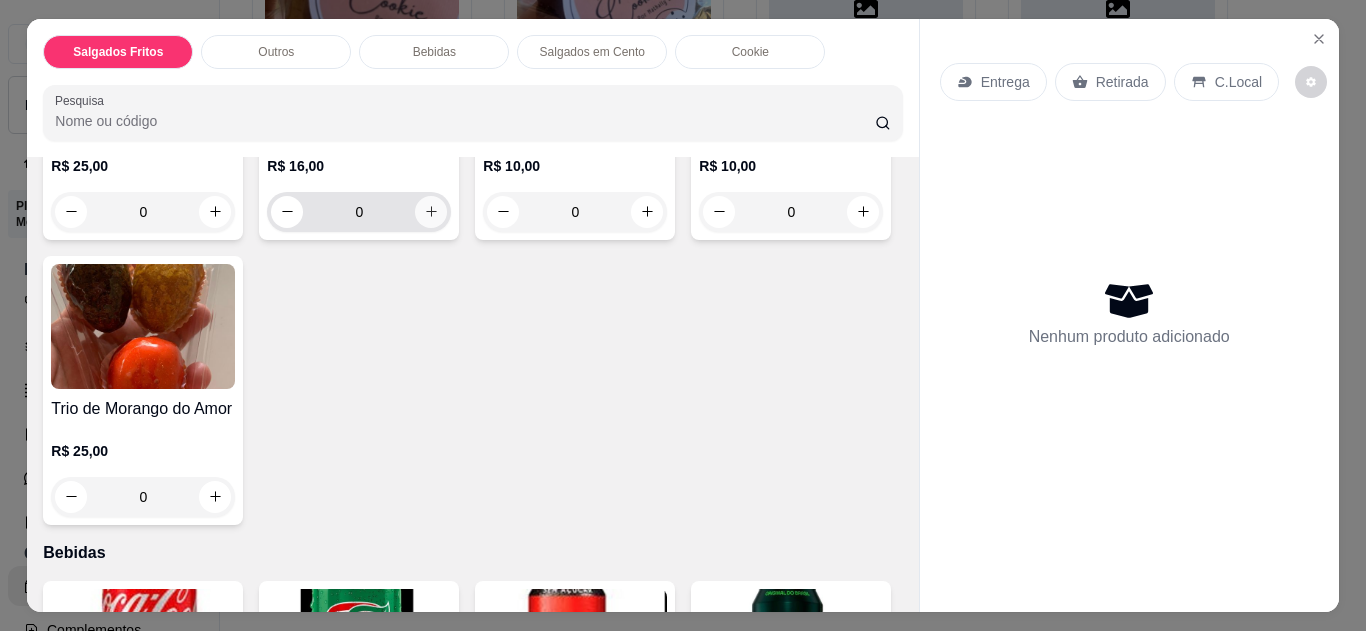click at bounding box center (431, 212) 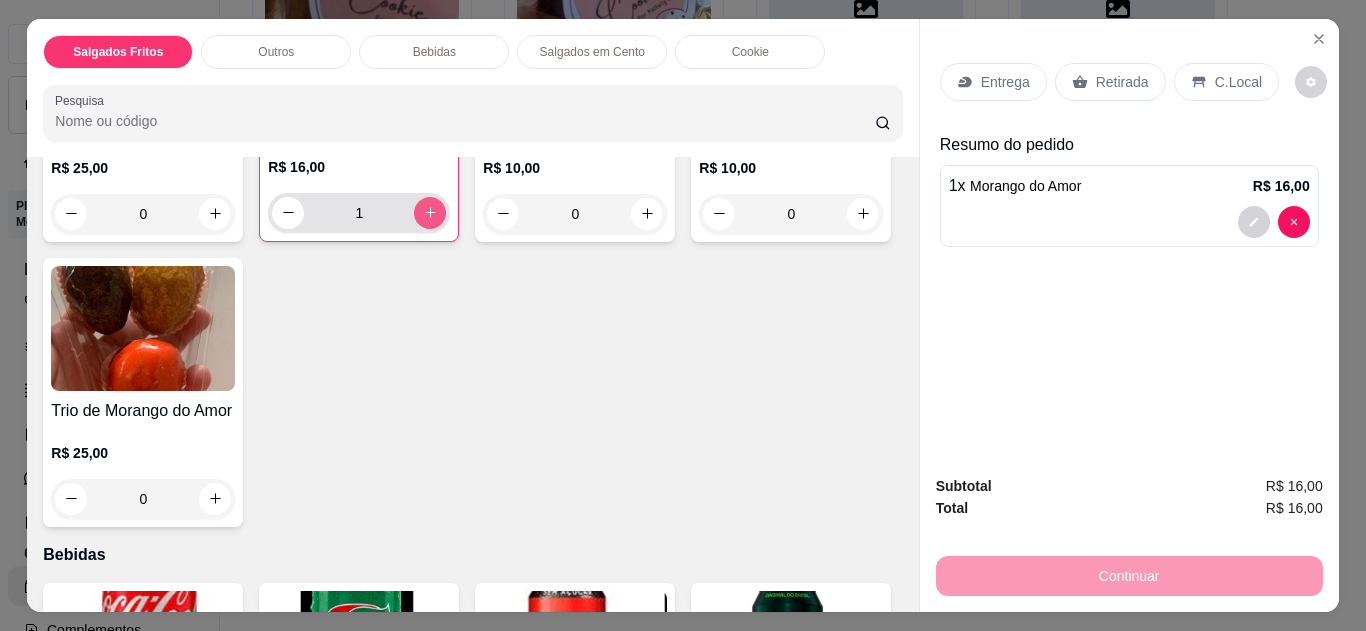 type on "1" 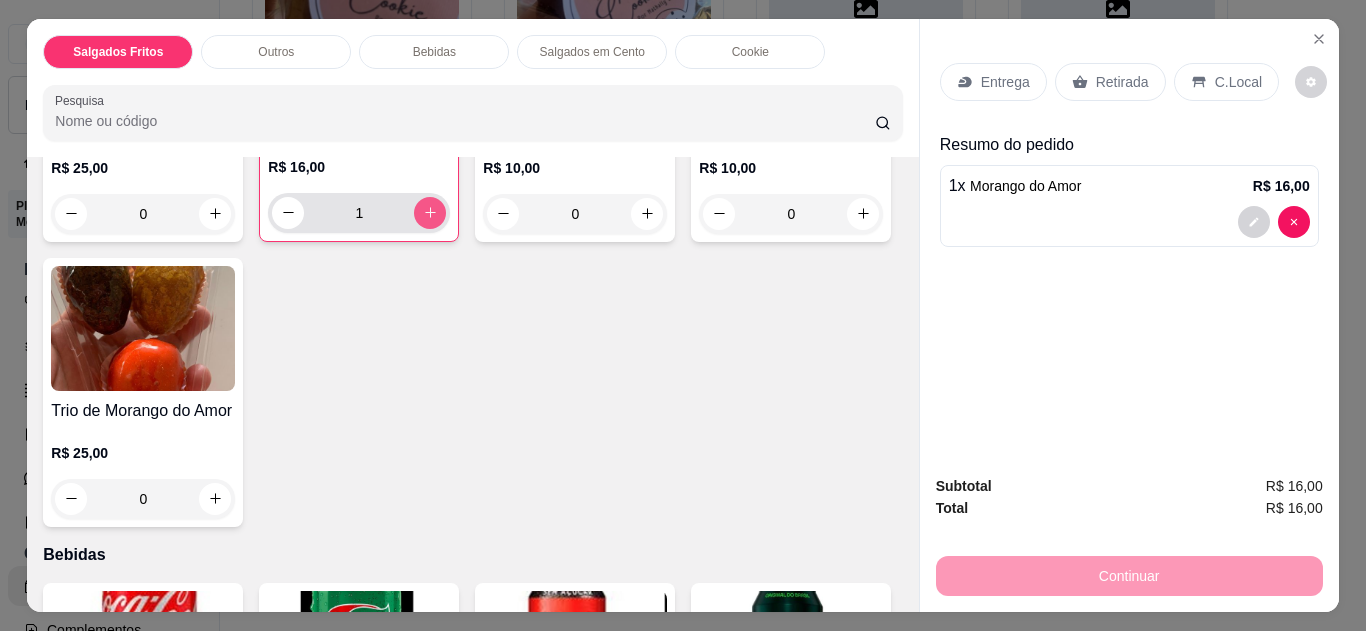scroll, scrollTop: 928, scrollLeft: 0, axis: vertical 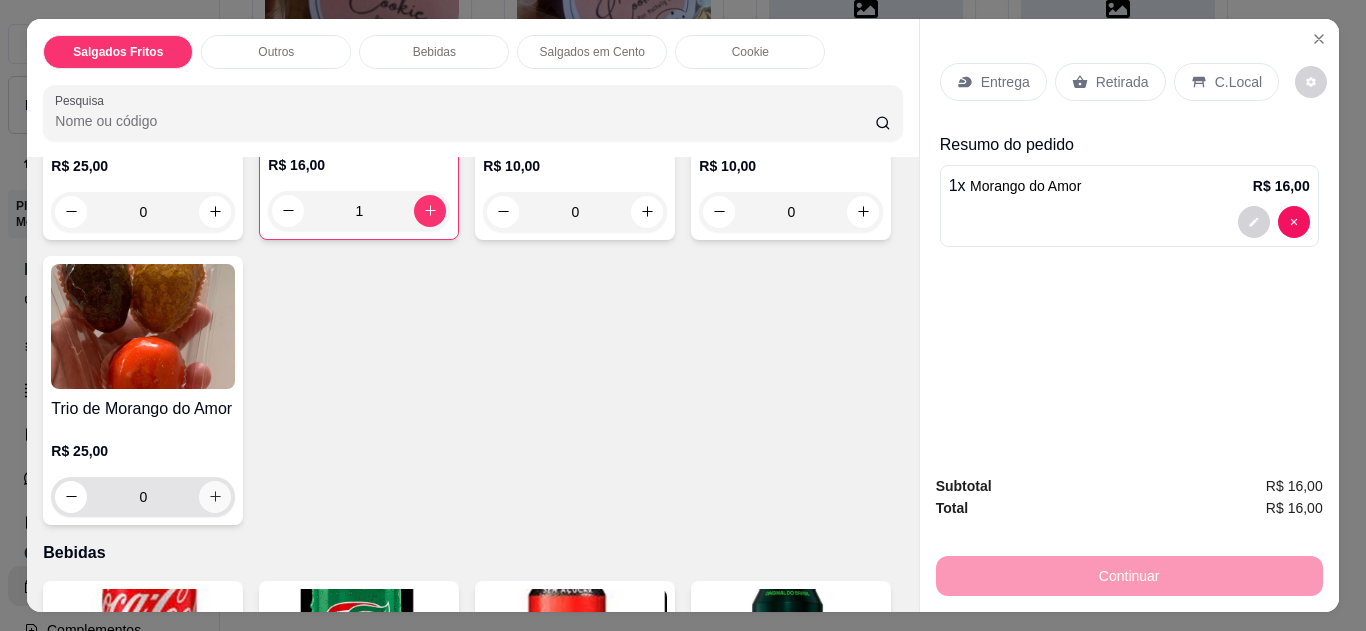 click at bounding box center (215, 497) 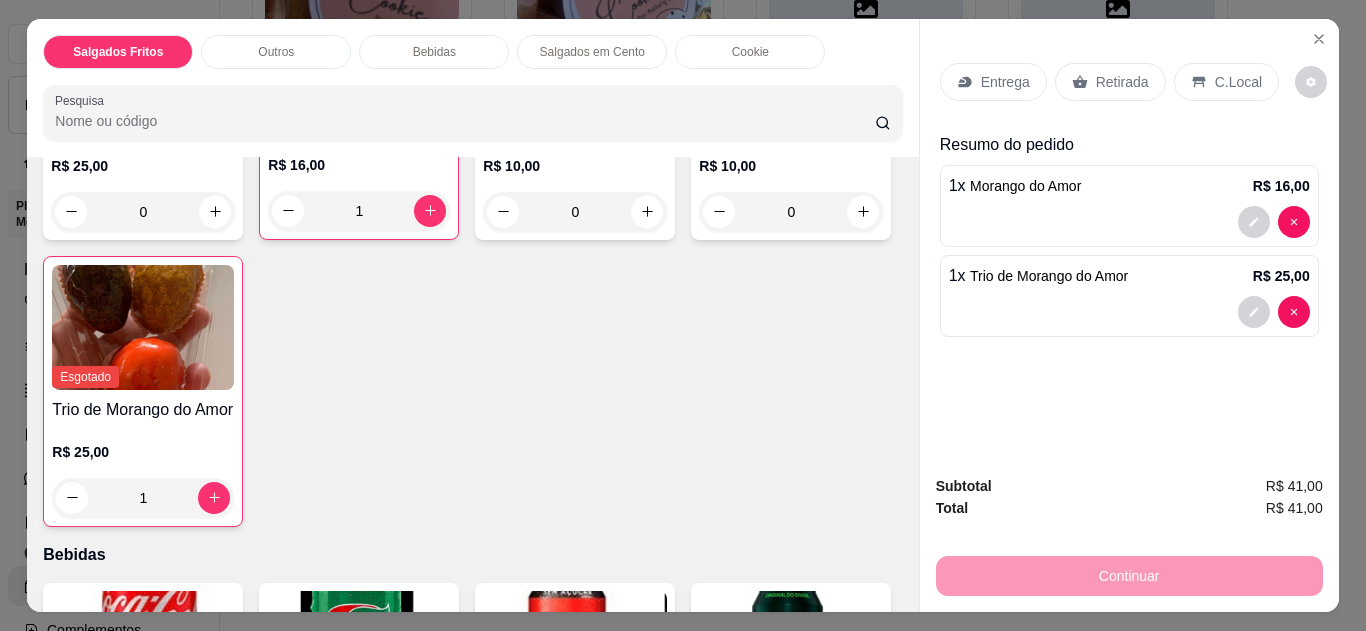 click on "Entrega" at bounding box center [993, 82] 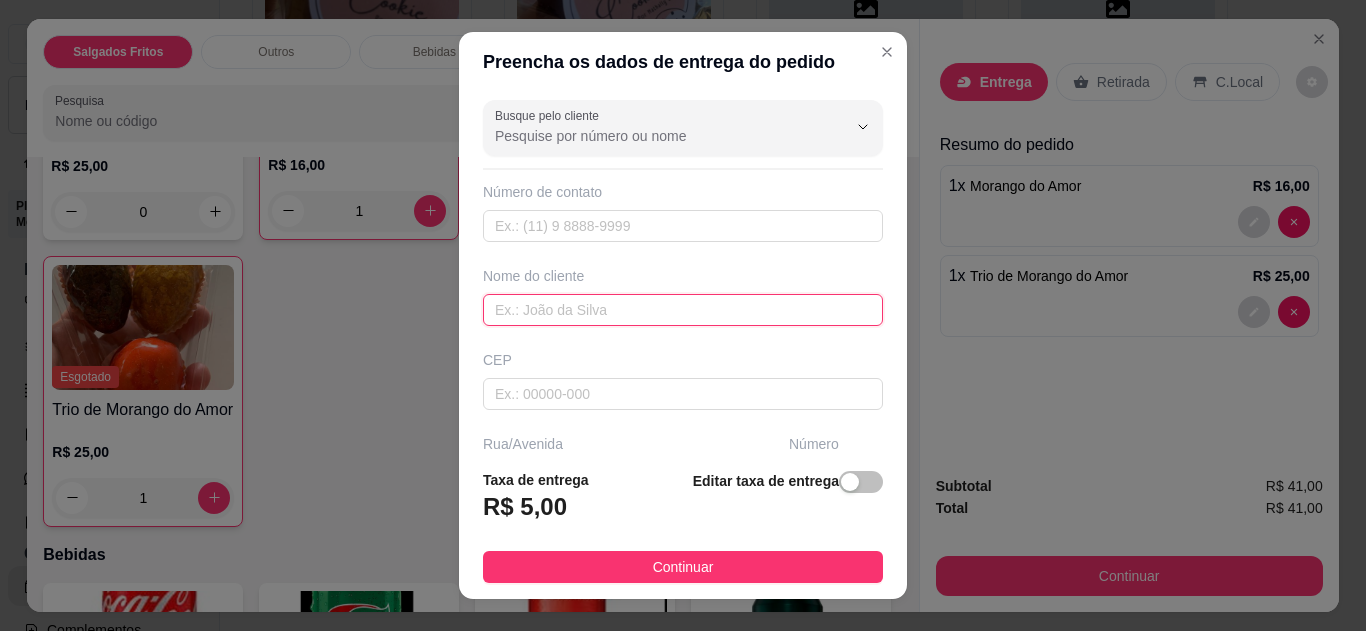 click at bounding box center [683, 310] 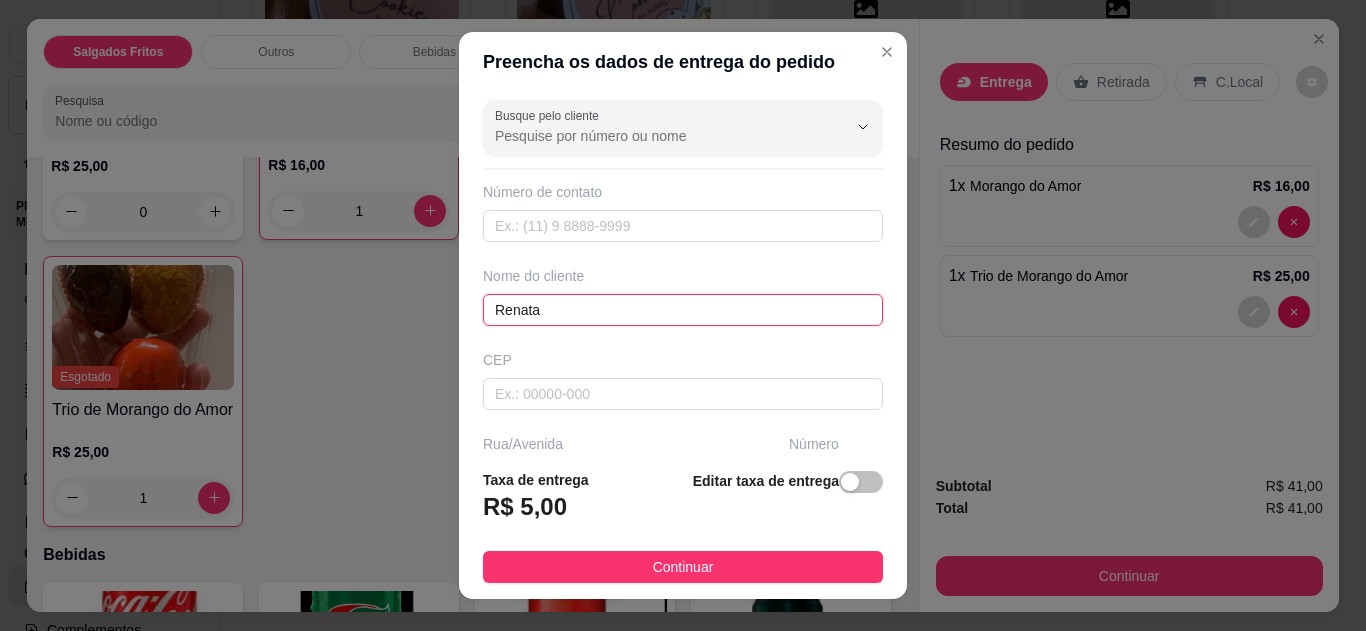 type on "Renata" 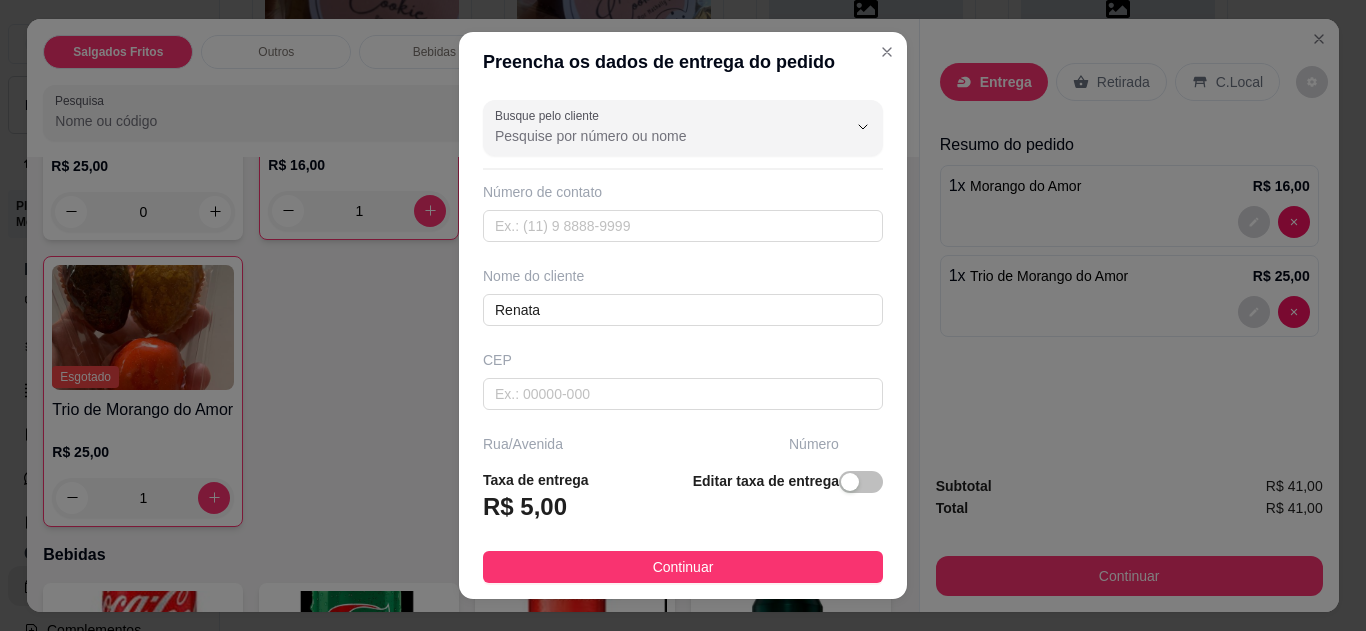 click on "Continuar" at bounding box center [683, 567] 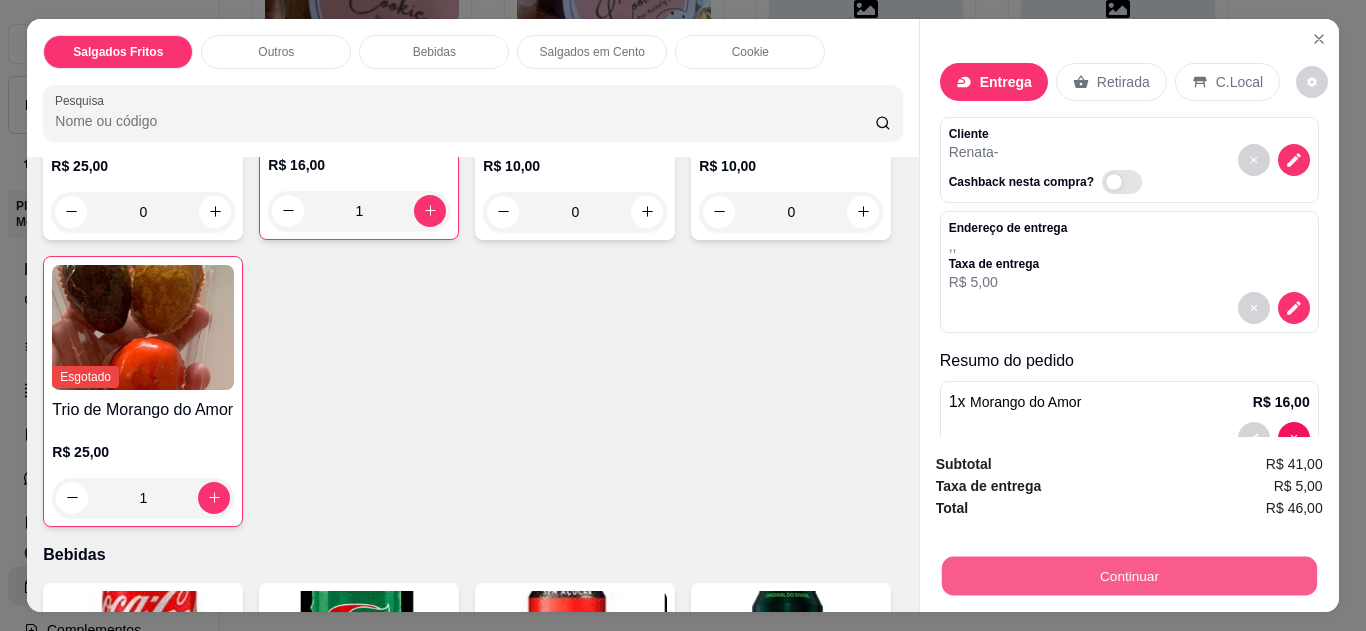 click on "Continuar" at bounding box center (1128, 576) 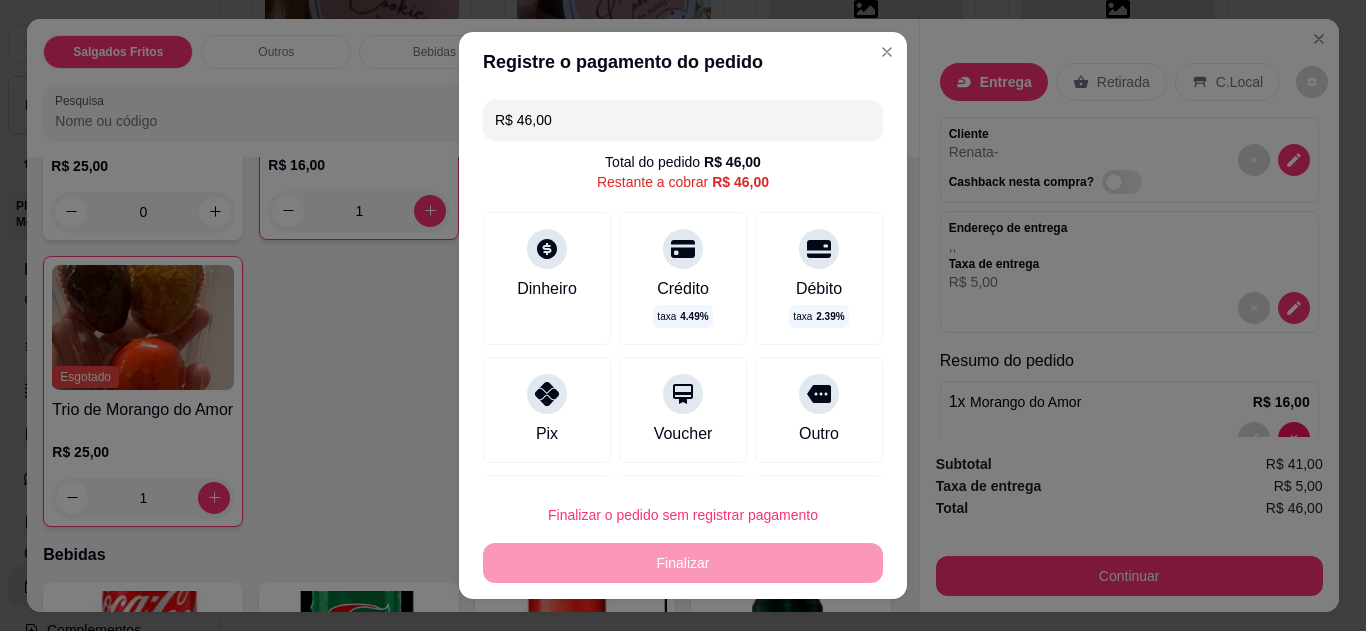 click on "Pix" at bounding box center (547, 410) 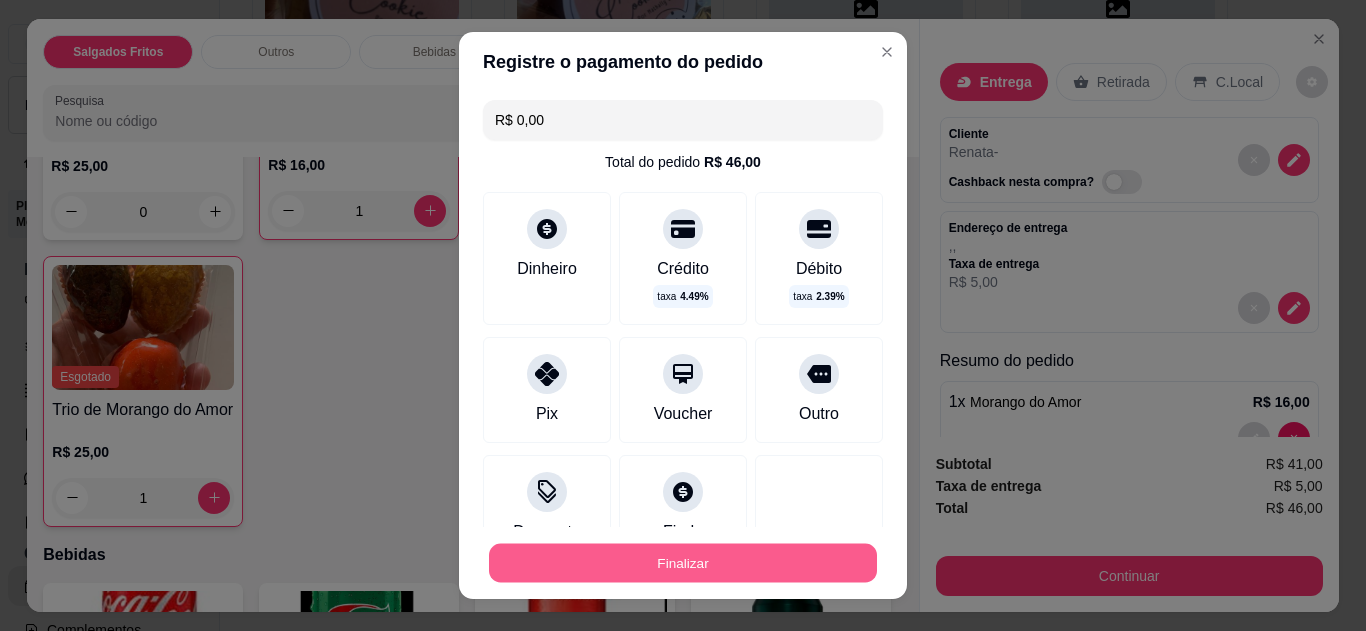 click on "Finalizar" at bounding box center (683, 563) 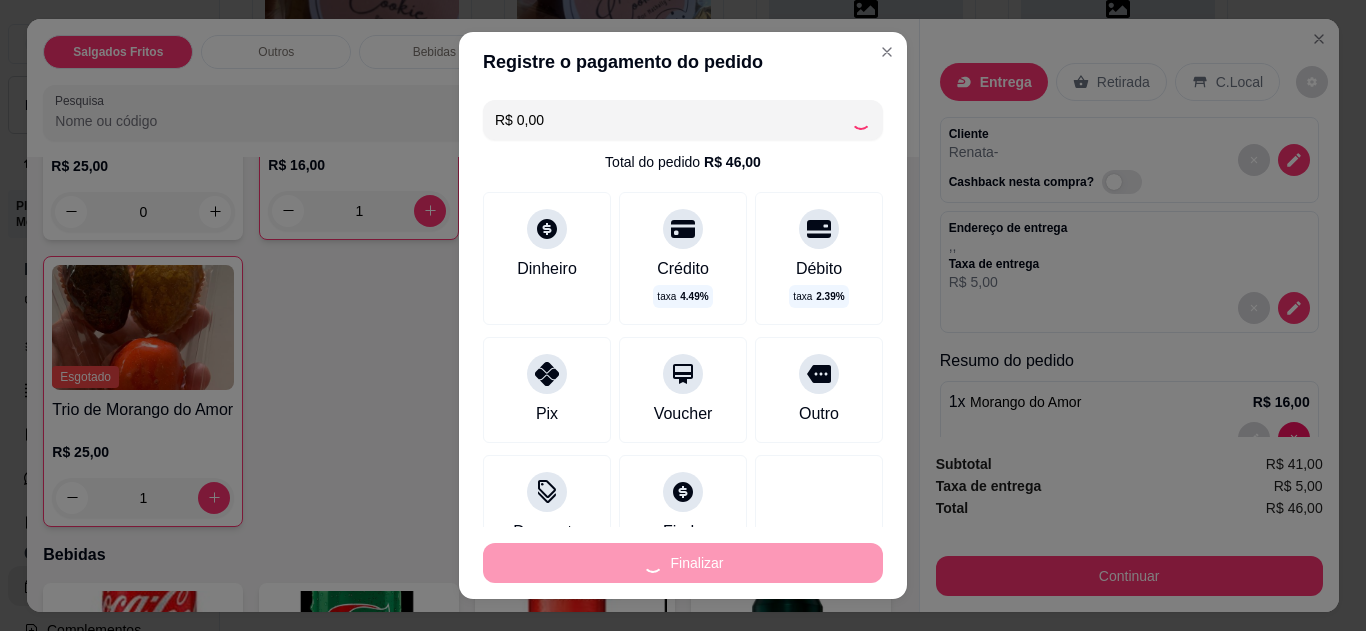type on "0" 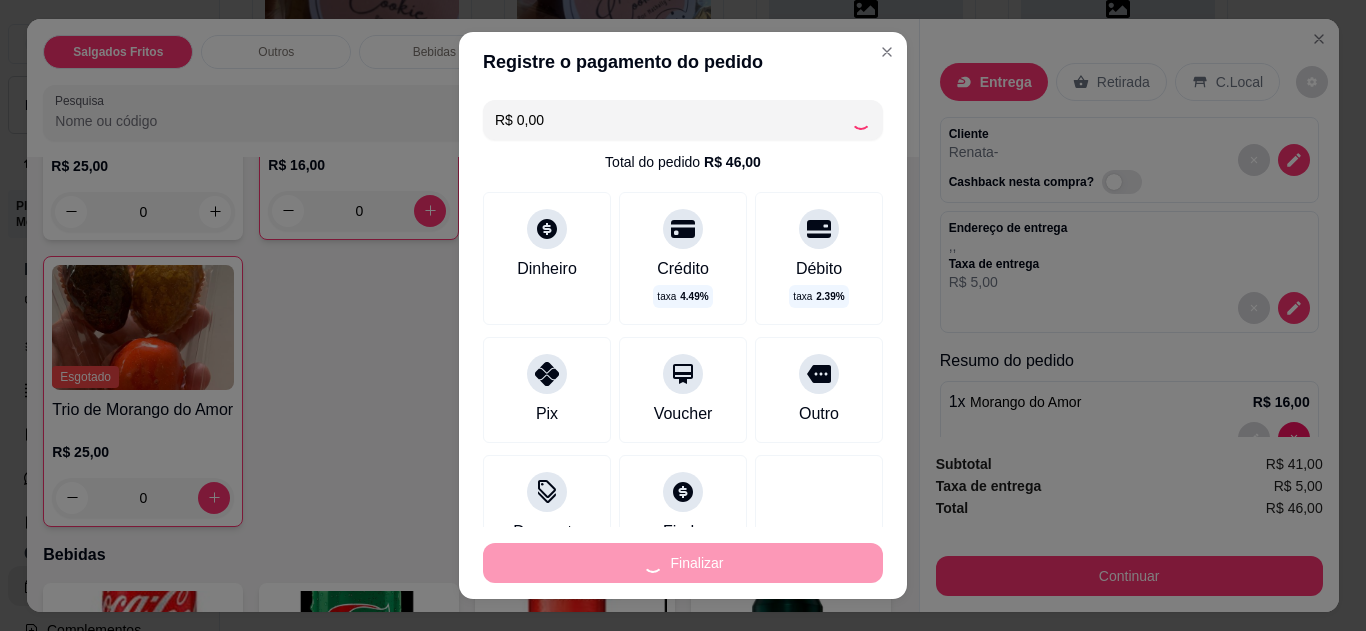 type on "-R$ 46,00" 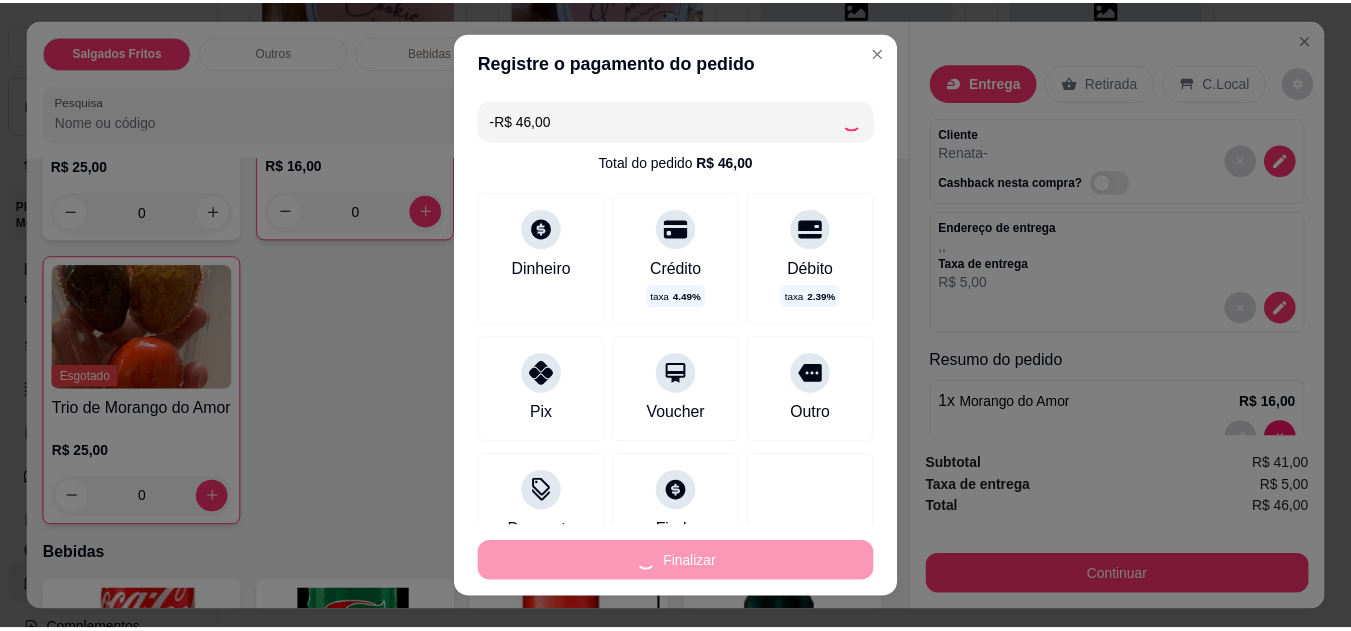 scroll, scrollTop: 926, scrollLeft: 0, axis: vertical 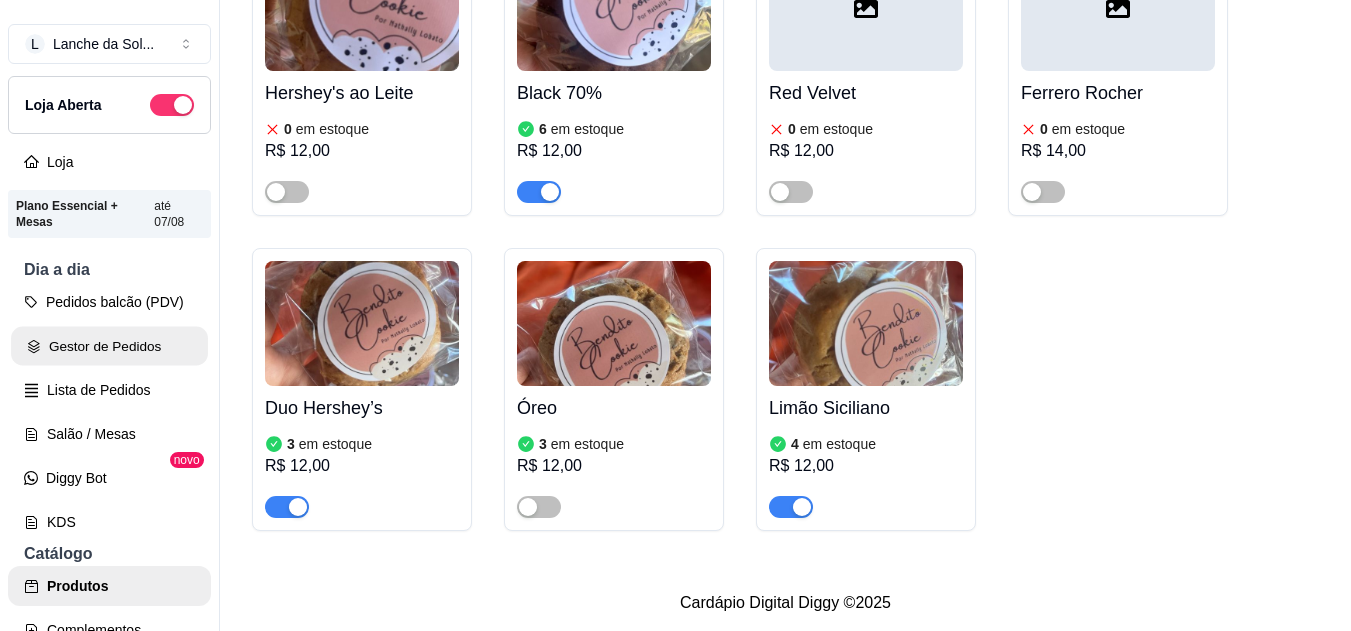 click on "Gestor de Pedidos" at bounding box center (109, 346) 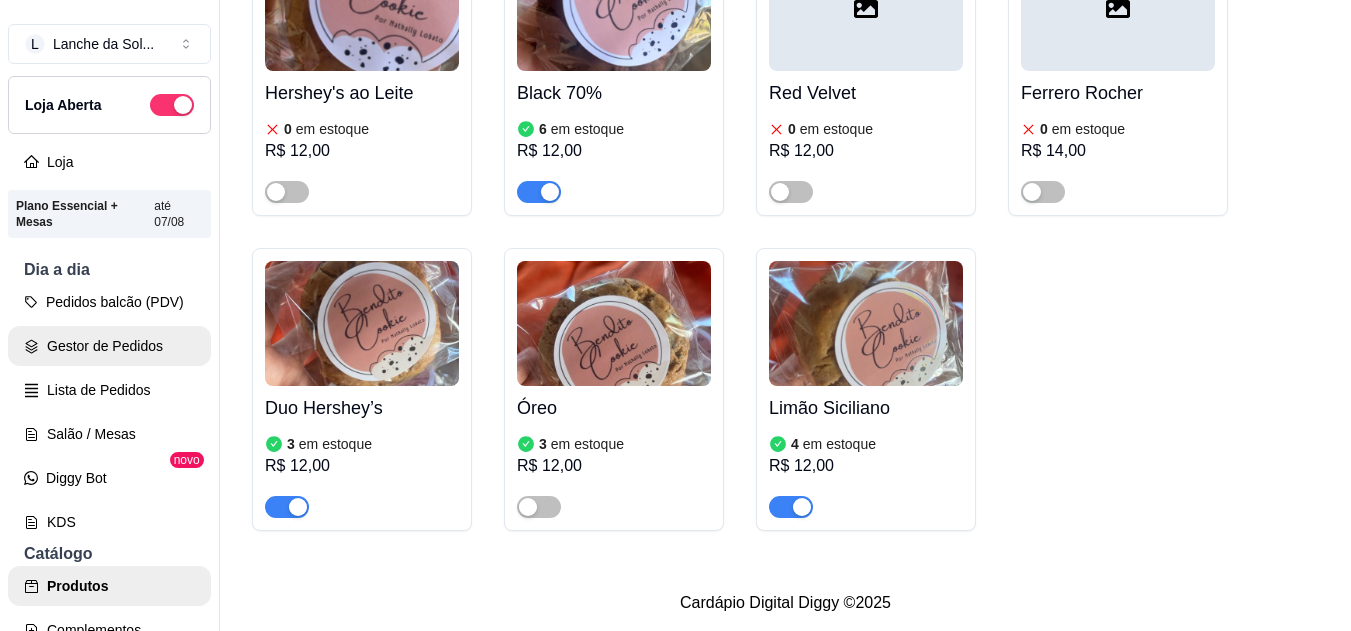 scroll, scrollTop: 0, scrollLeft: 0, axis: both 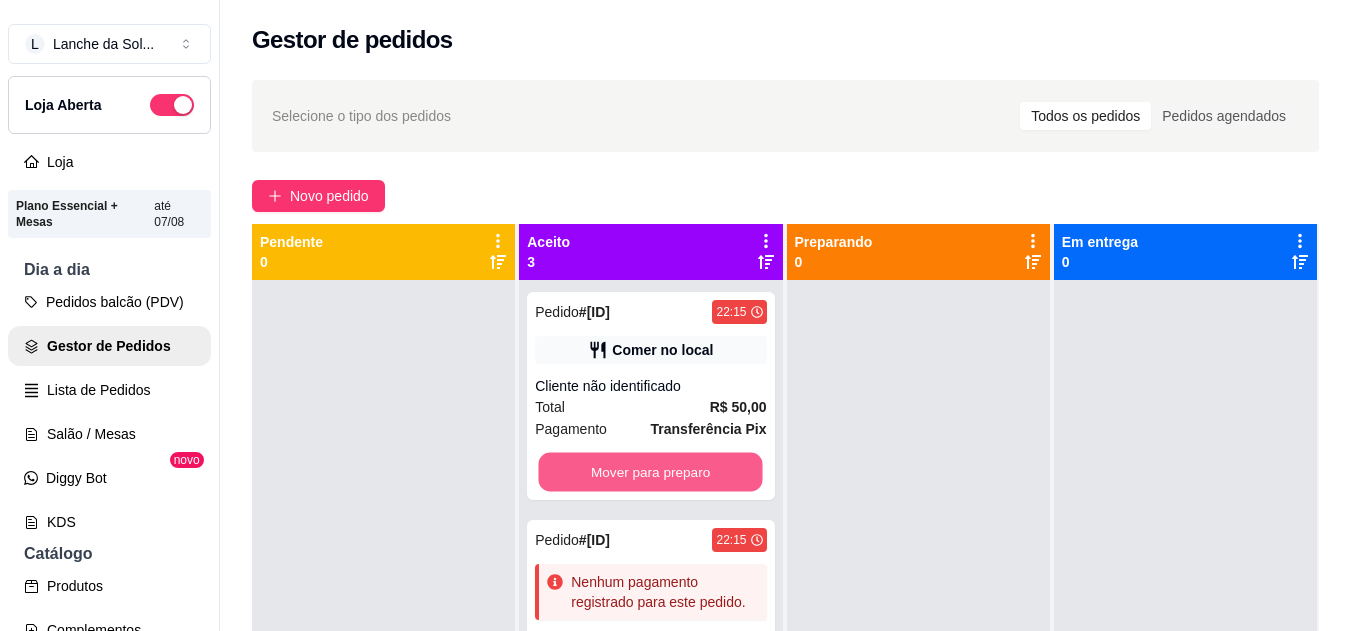 click on "Mover para preparo" at bounding box center [651, 472] 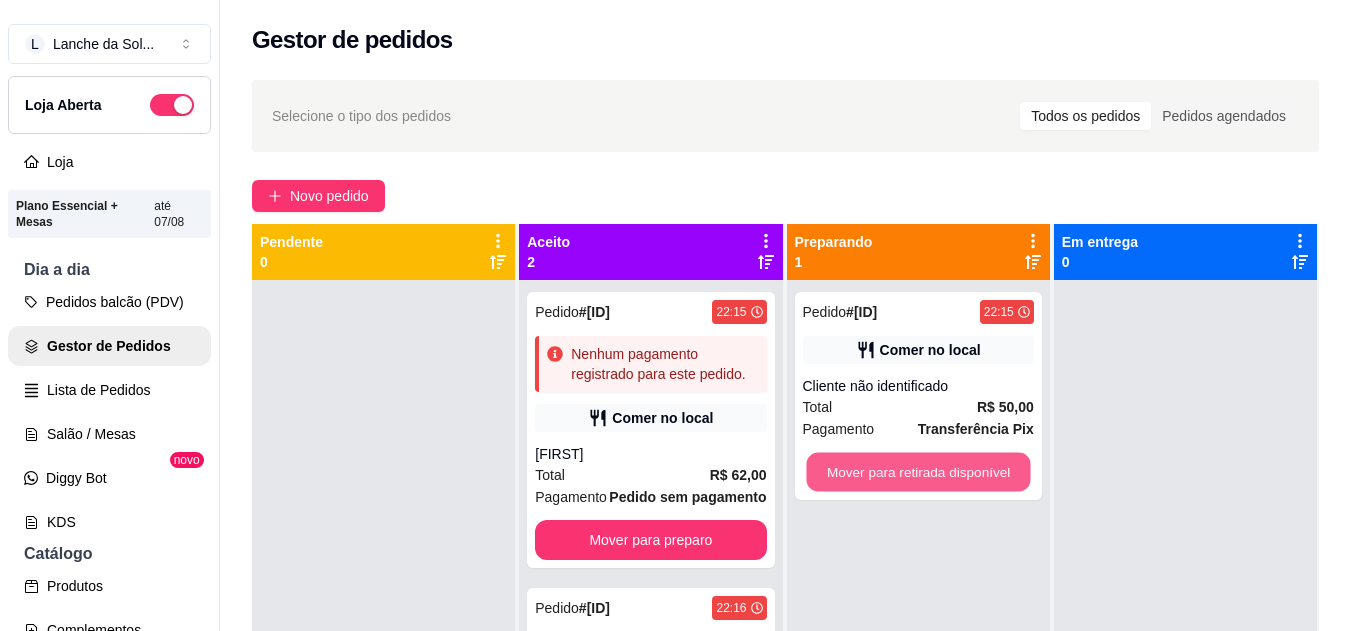 click on "Mover para retirada disponível" at bounding box center [918, 472] 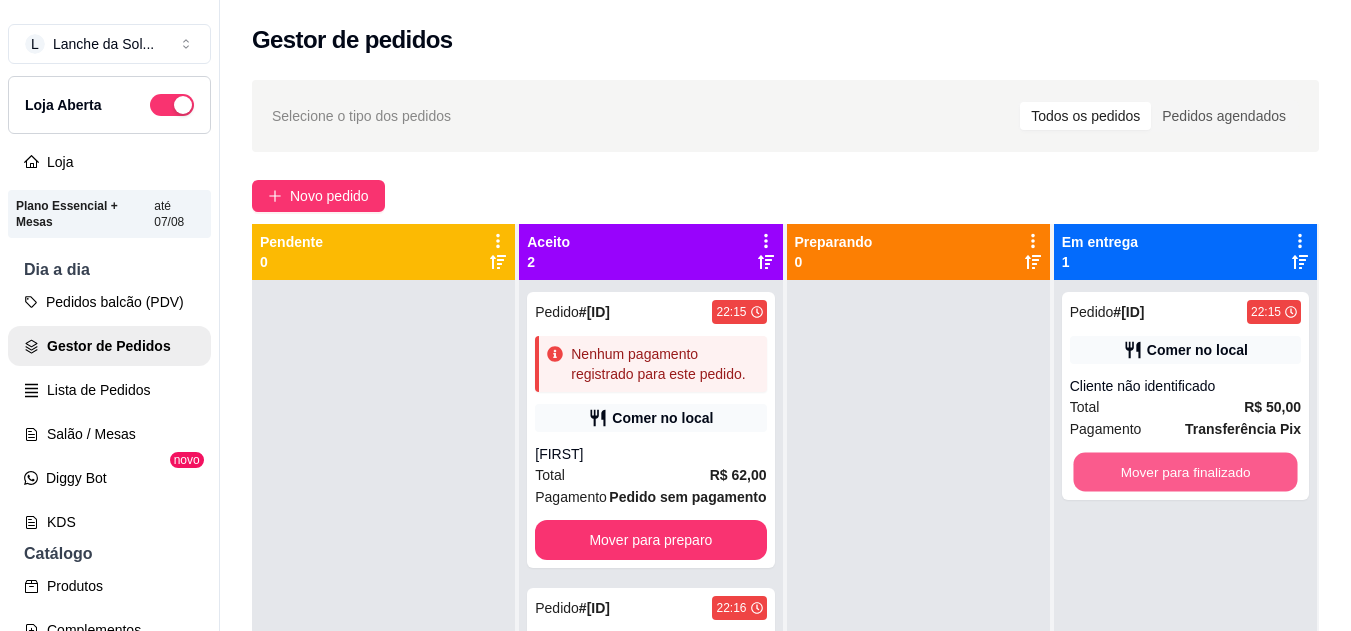 click on "Mover para finalizado" at bounding box center (1185, 472) 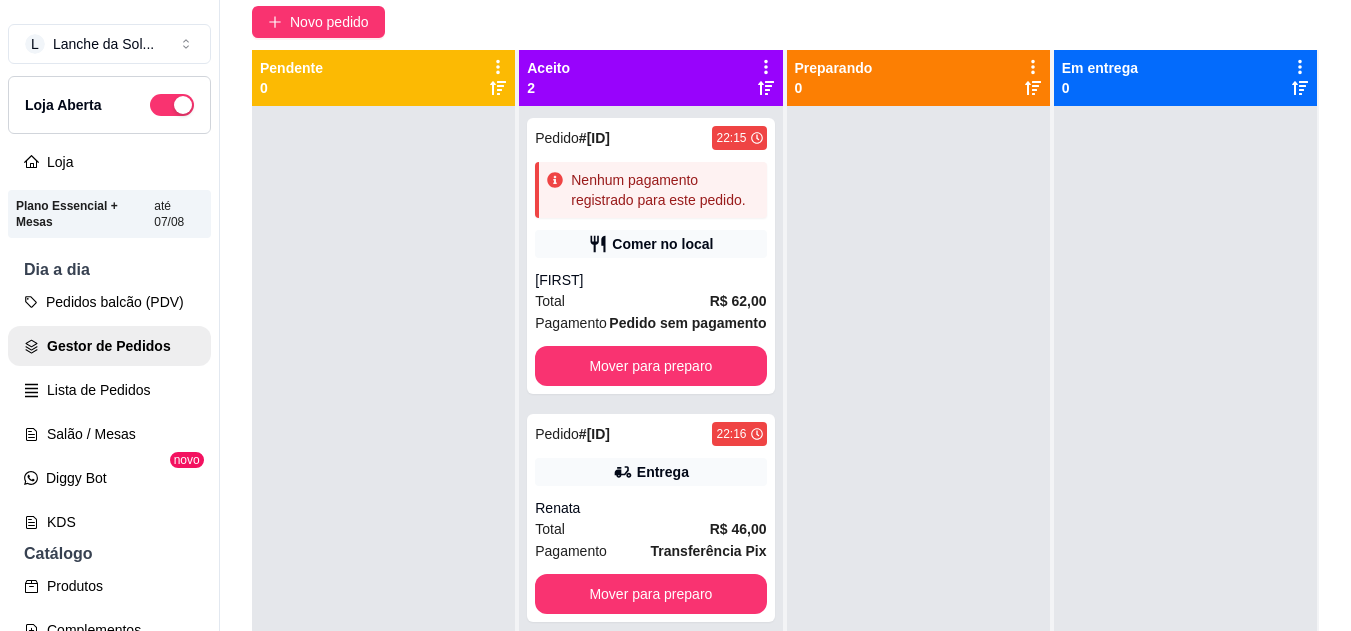 scroll, scrollTop: 182, scrollLeft: 0, axis: vertical 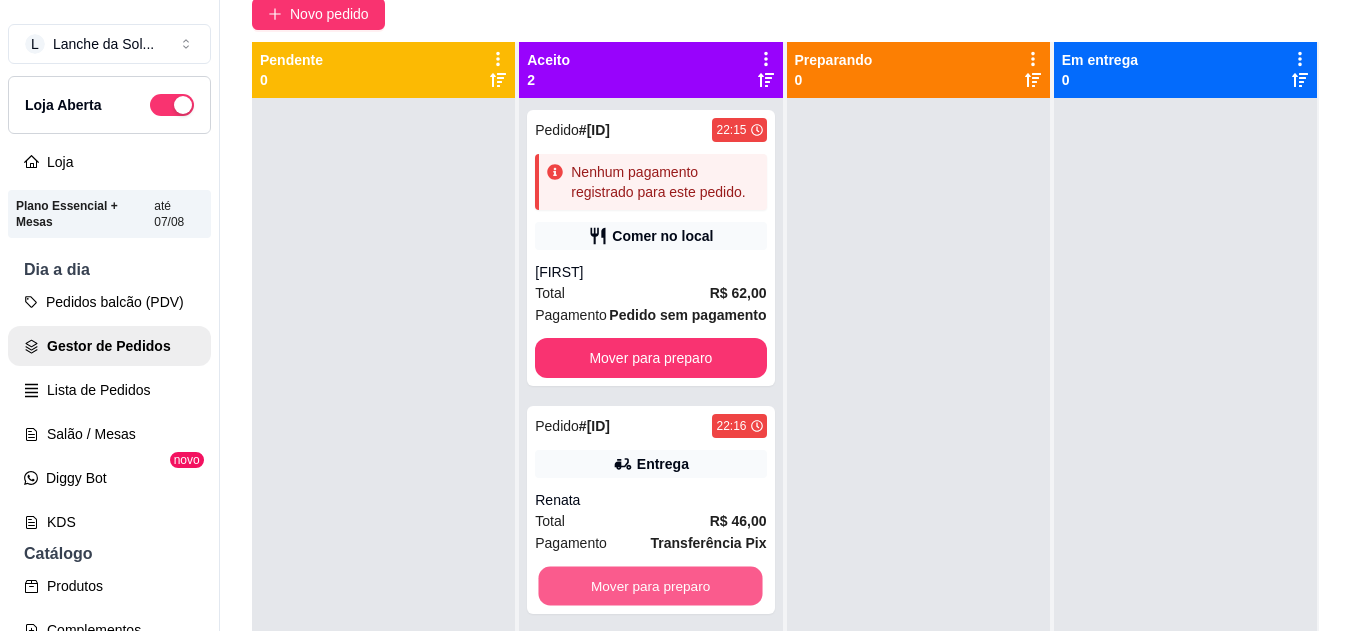 click on "Mover para preparo" at bounding box center [651, 586] 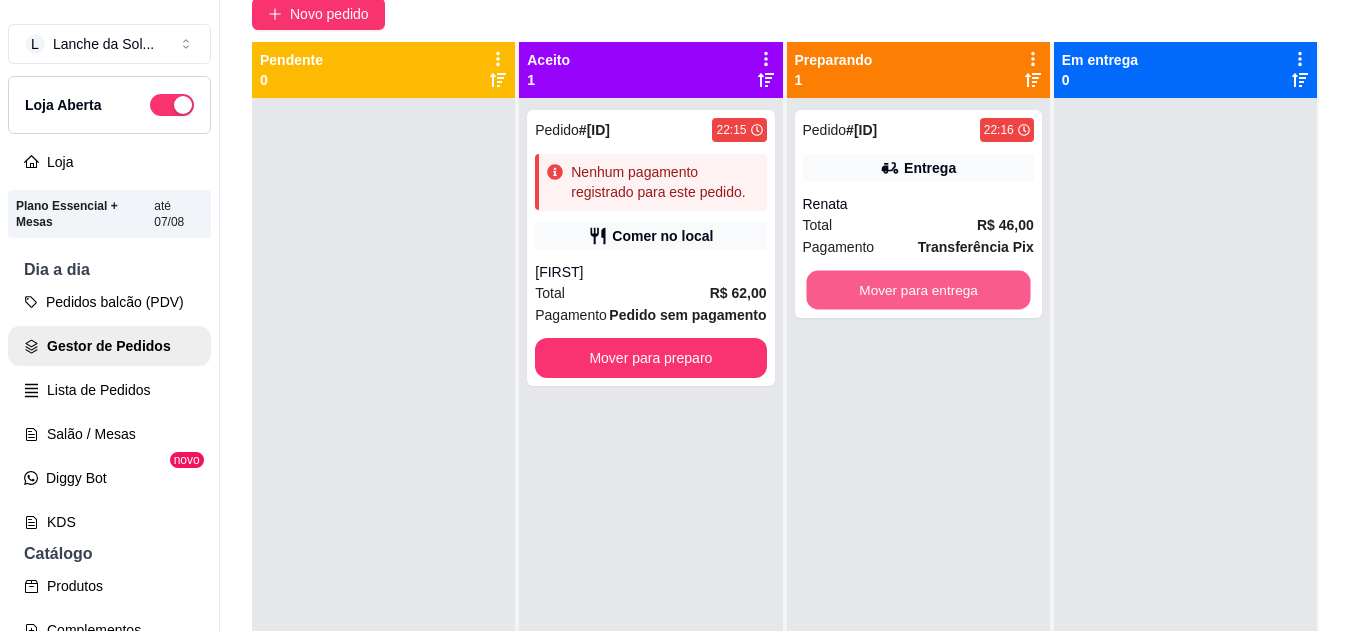 click on "Mover para entrega" at bounding box center [918, 290] 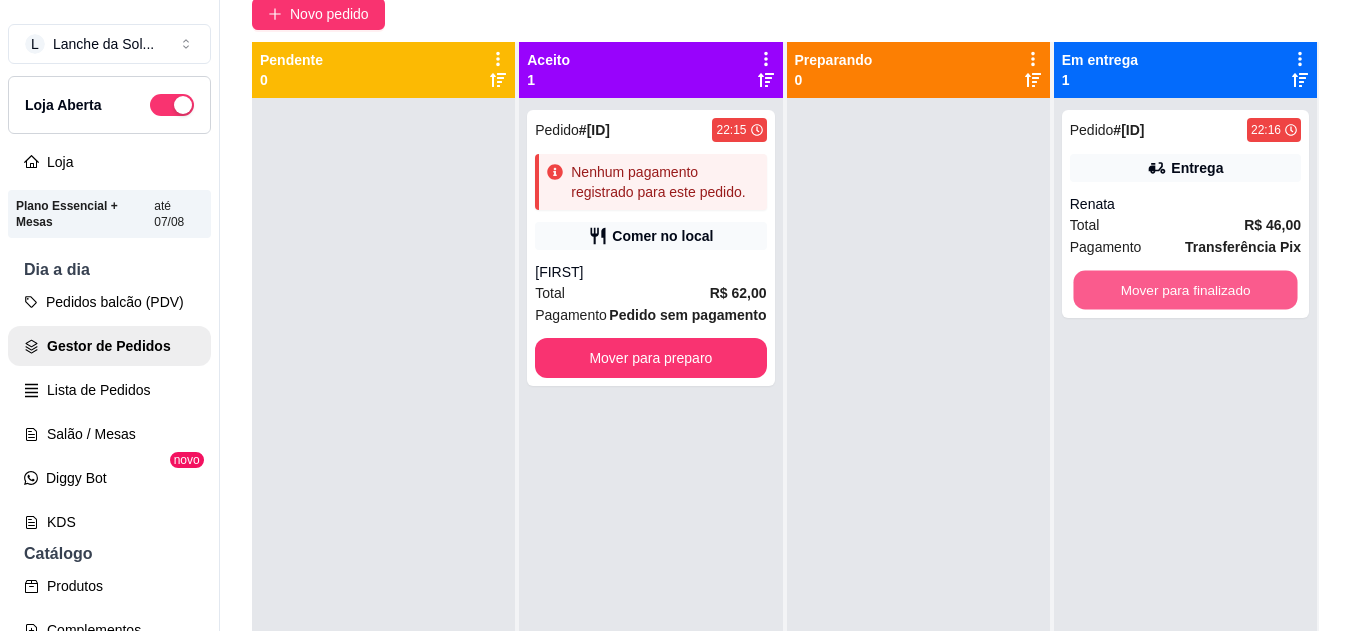 click on "Mover para finalizado" at bounding box center [1185, 290] 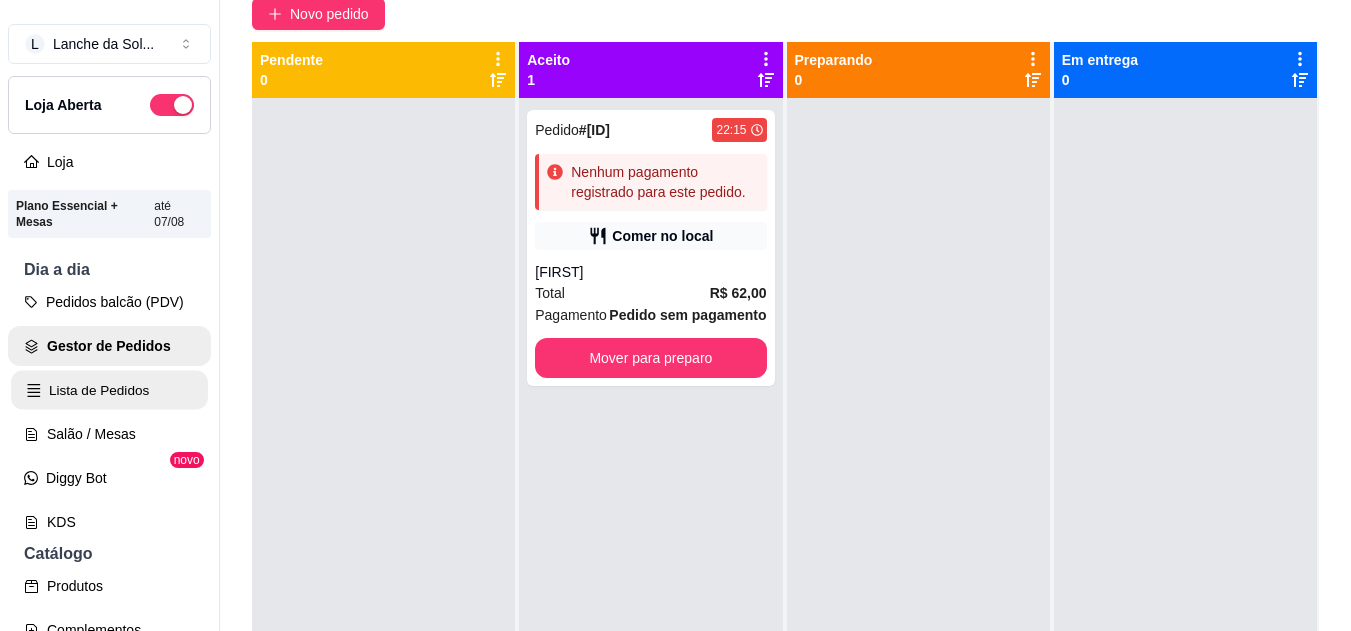 click on "Lista de Pedidos" at bounding box center [109, 390] 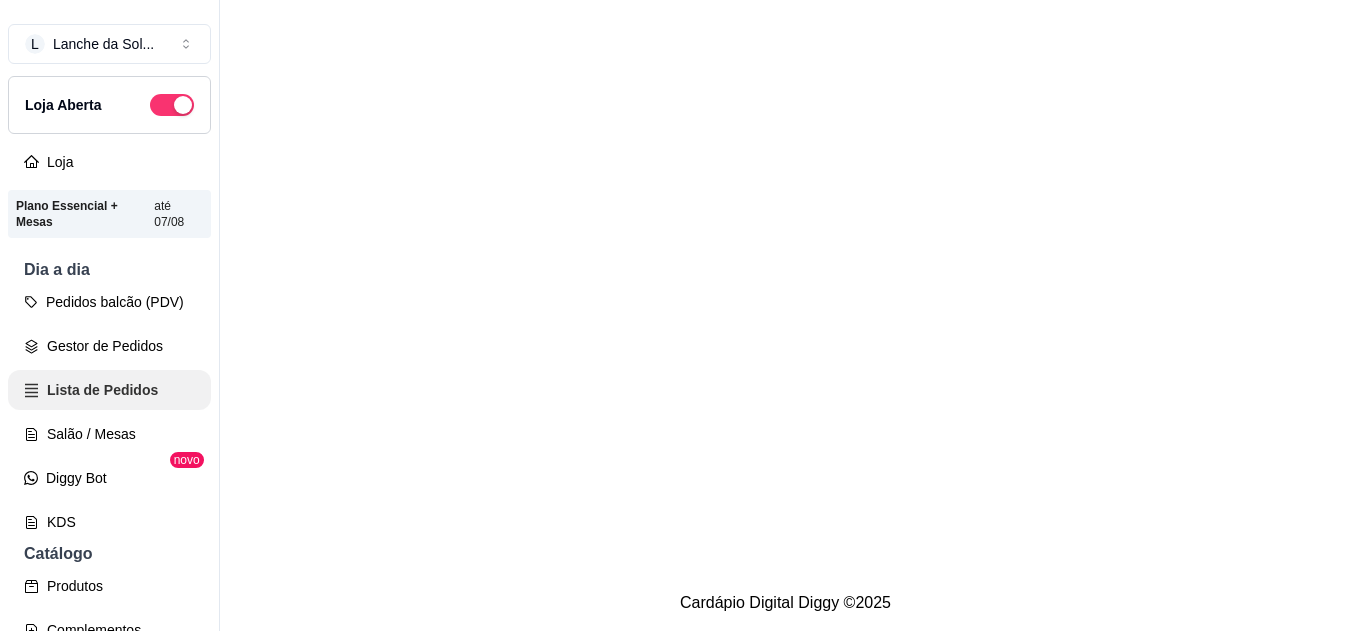 scroll, scrollTop: 0, scrollLeft: 0, axis: both 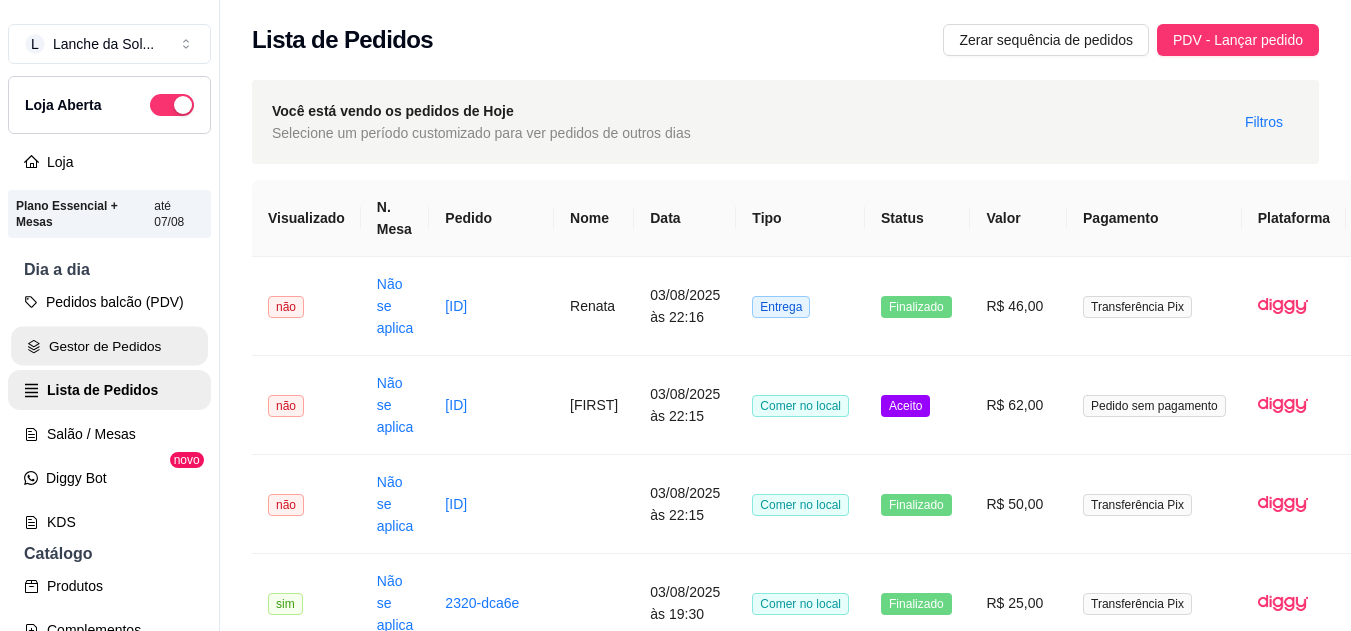 click on "Gestor de Pedidos" at bounding box center [109, 346] 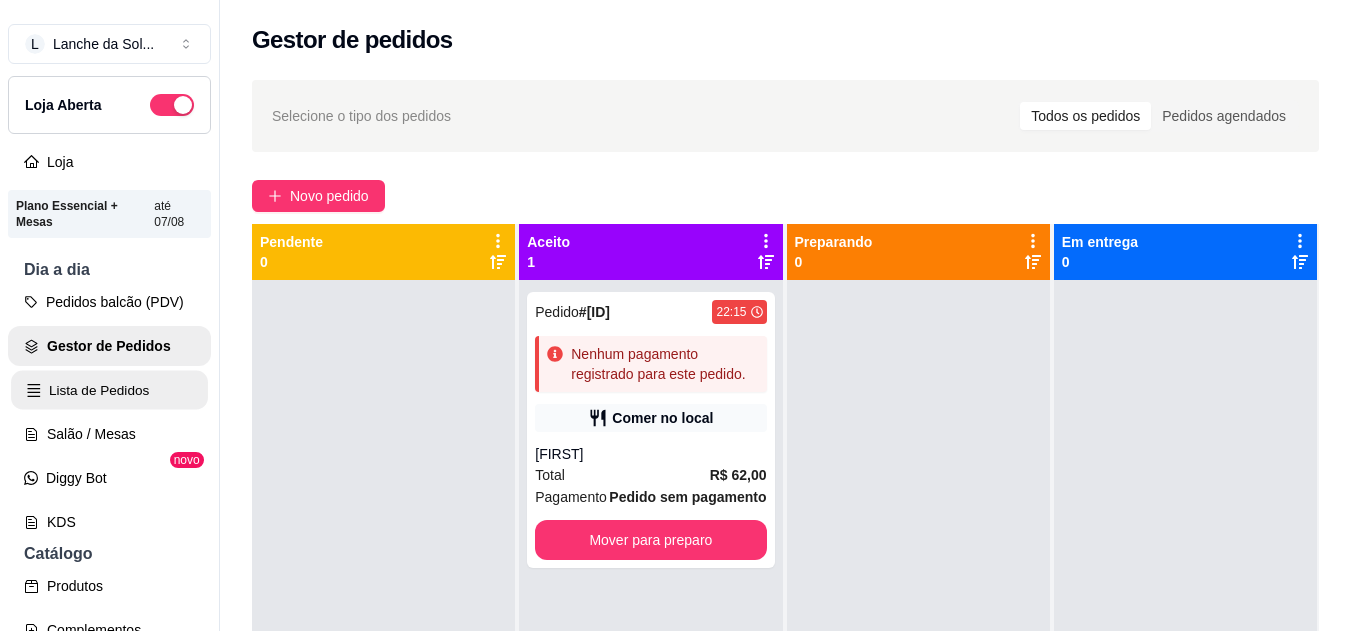 click on "Lista de Pedidos" at bounding box center (109, 390) 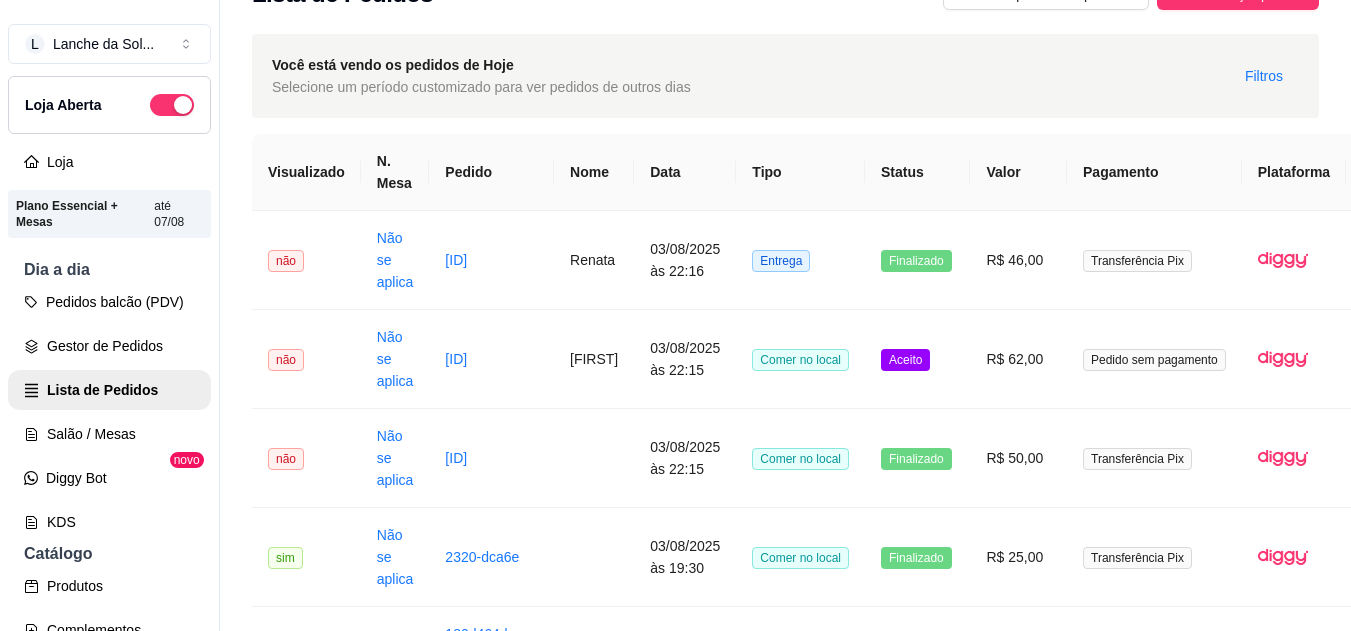 scroll, scrollTop: 0, scrollLeft: 0, axis: both 